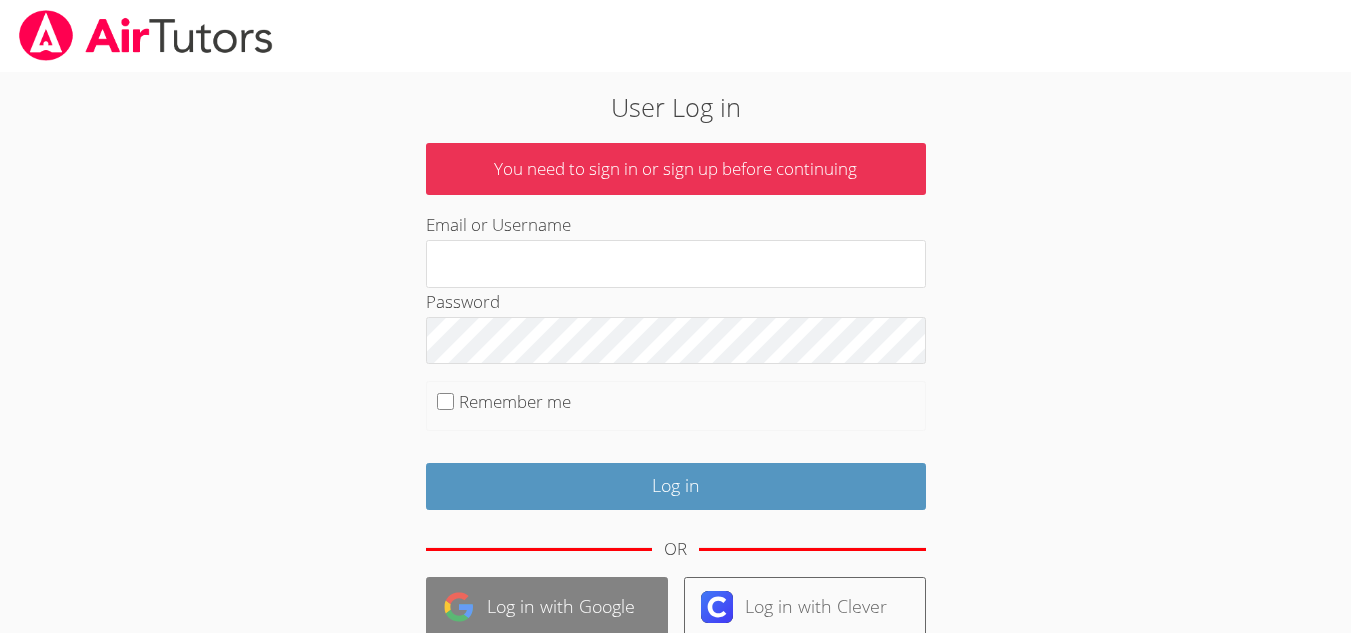 scroll, scrollTop: 0, scrollLeft: 0, axis: both 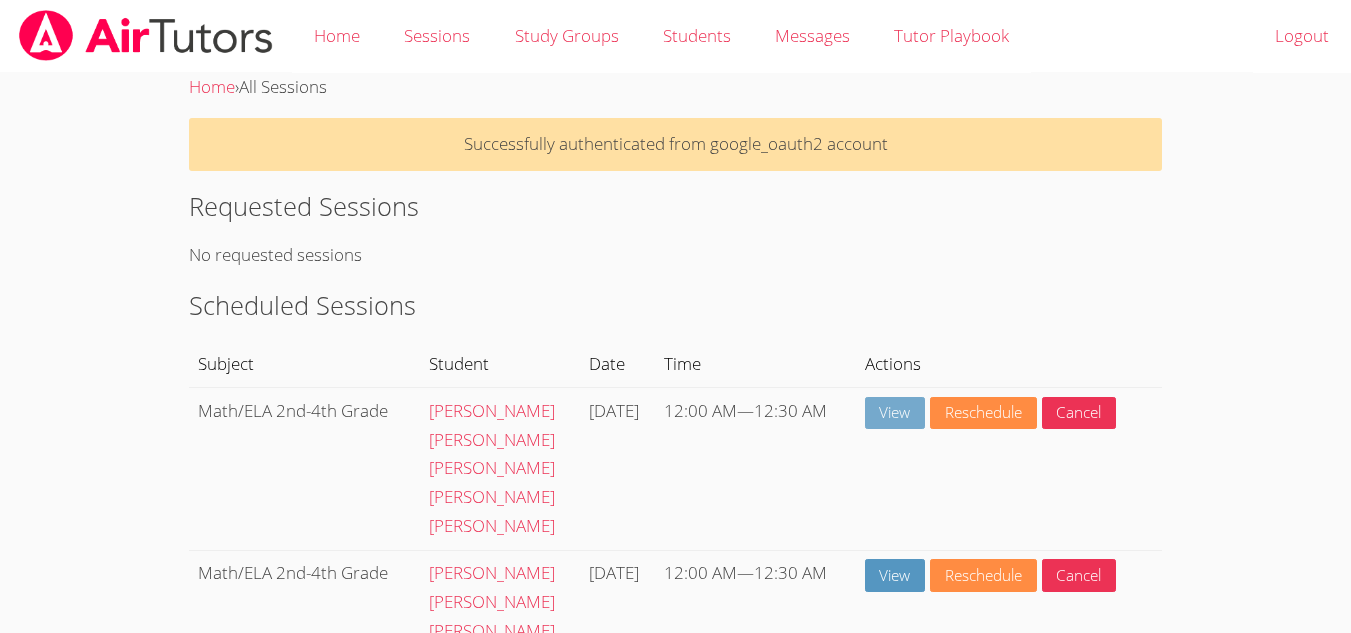 click on "View" at bounding box center [895, 413] 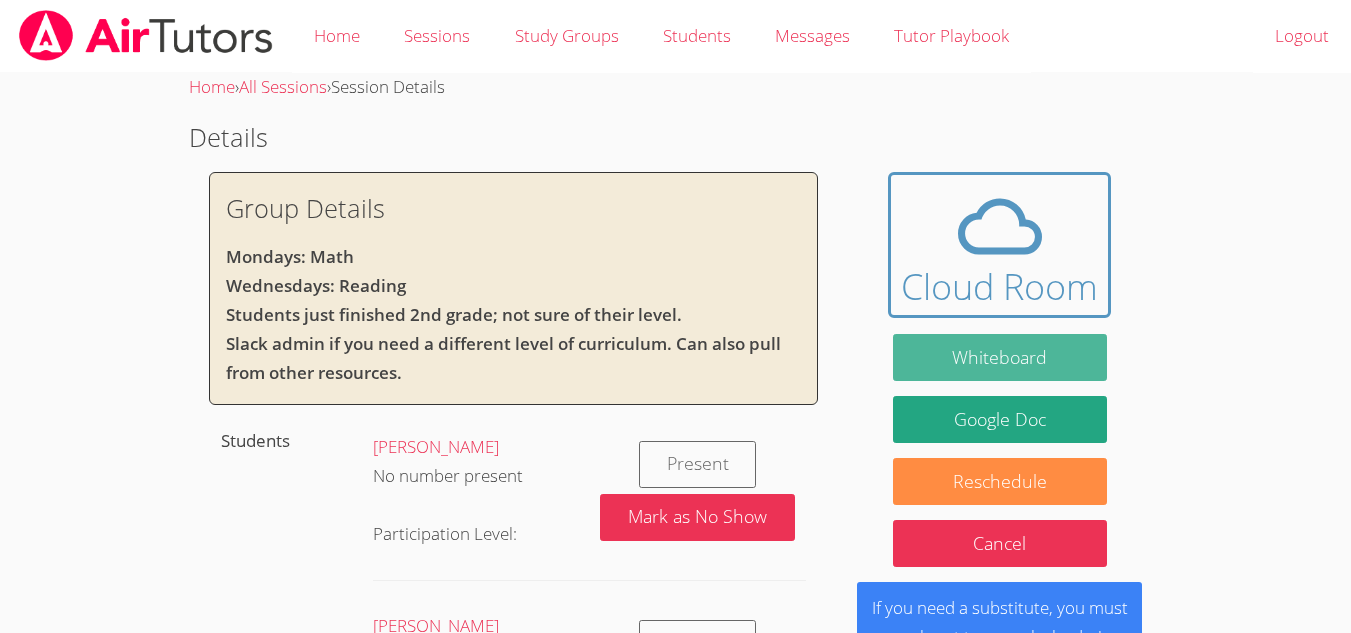 click on "Whiteboard" at bounding box center [1000, 357] 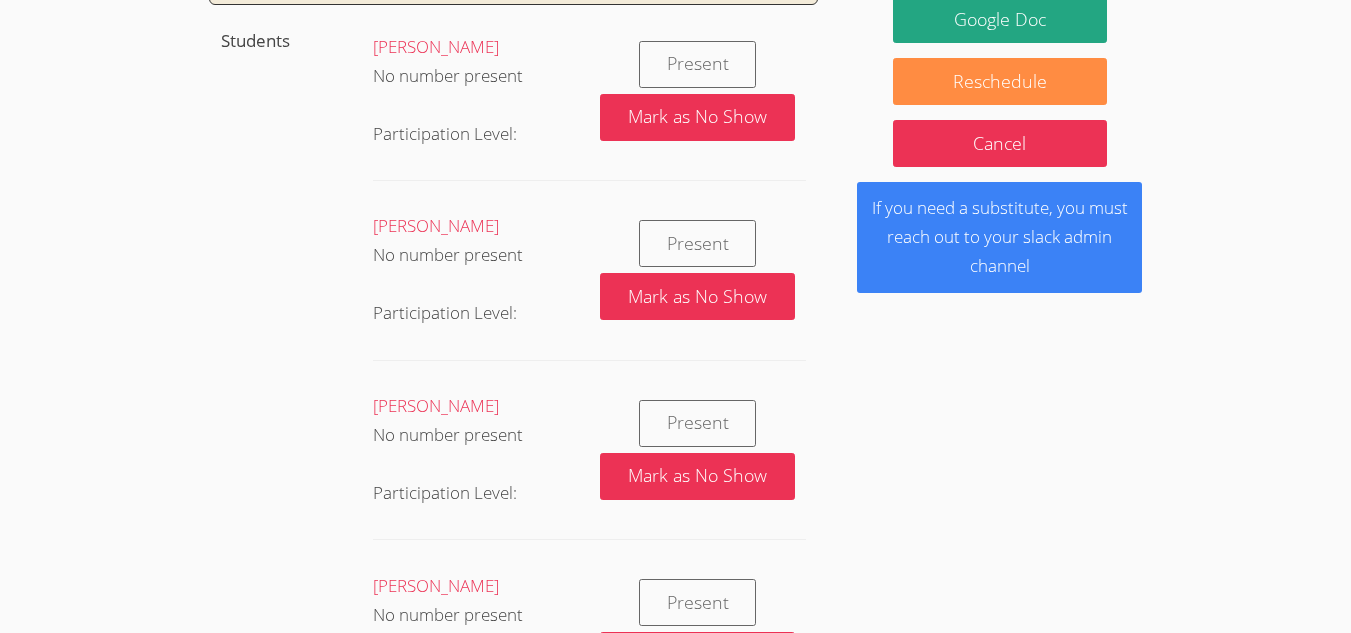 scroll, scrollTop: 0, scrollLeft: 0, axis: both 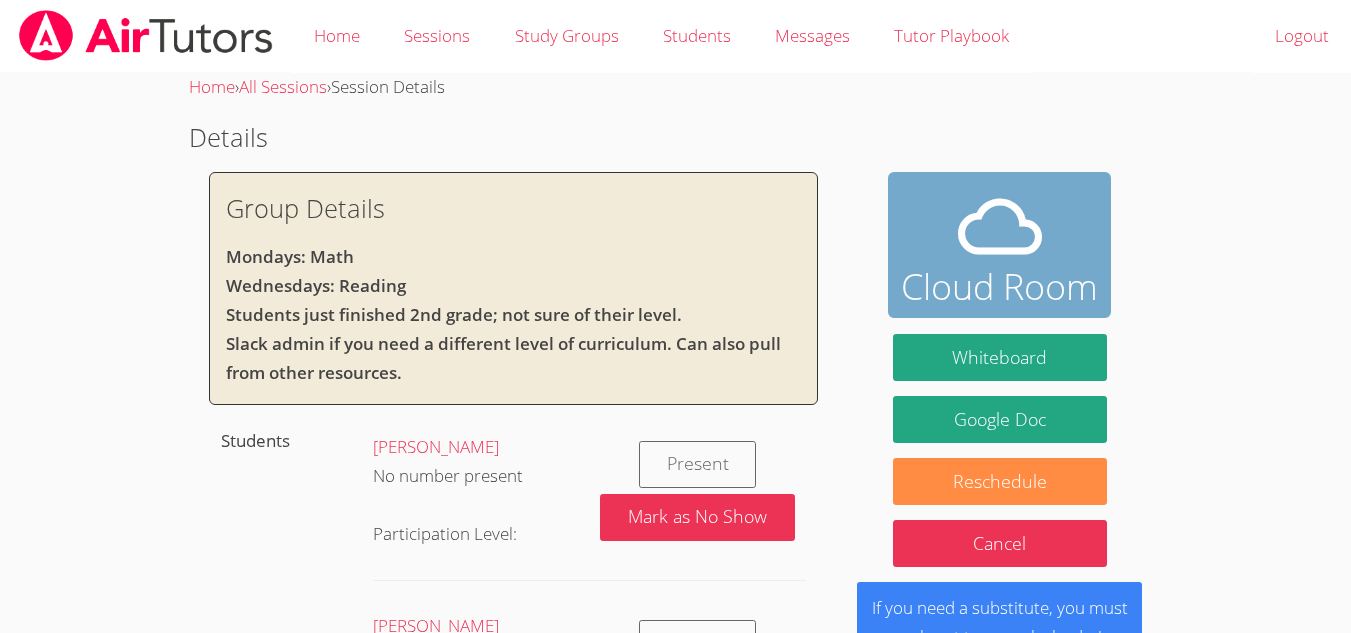 click on "Cloud Room" at bounding box center [999, 245] 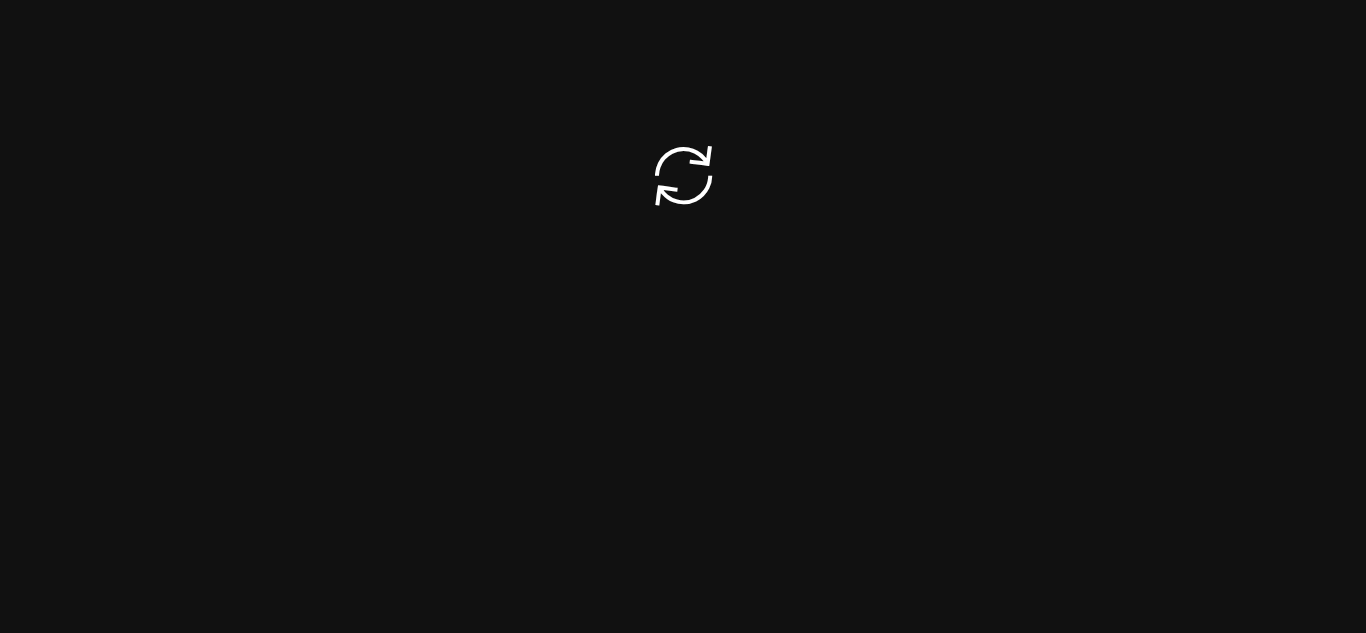 scroll, scrollTop: 0, scrollLeft: 0, axis: both 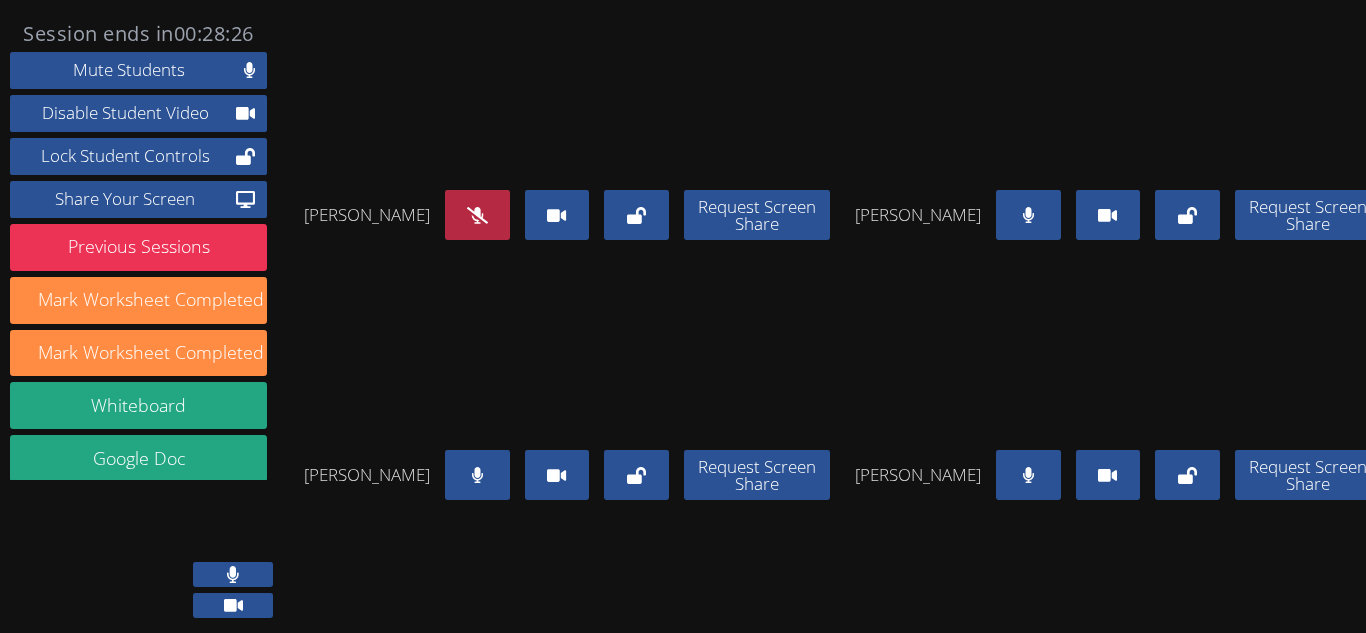 click at bounding box center [477, 215] 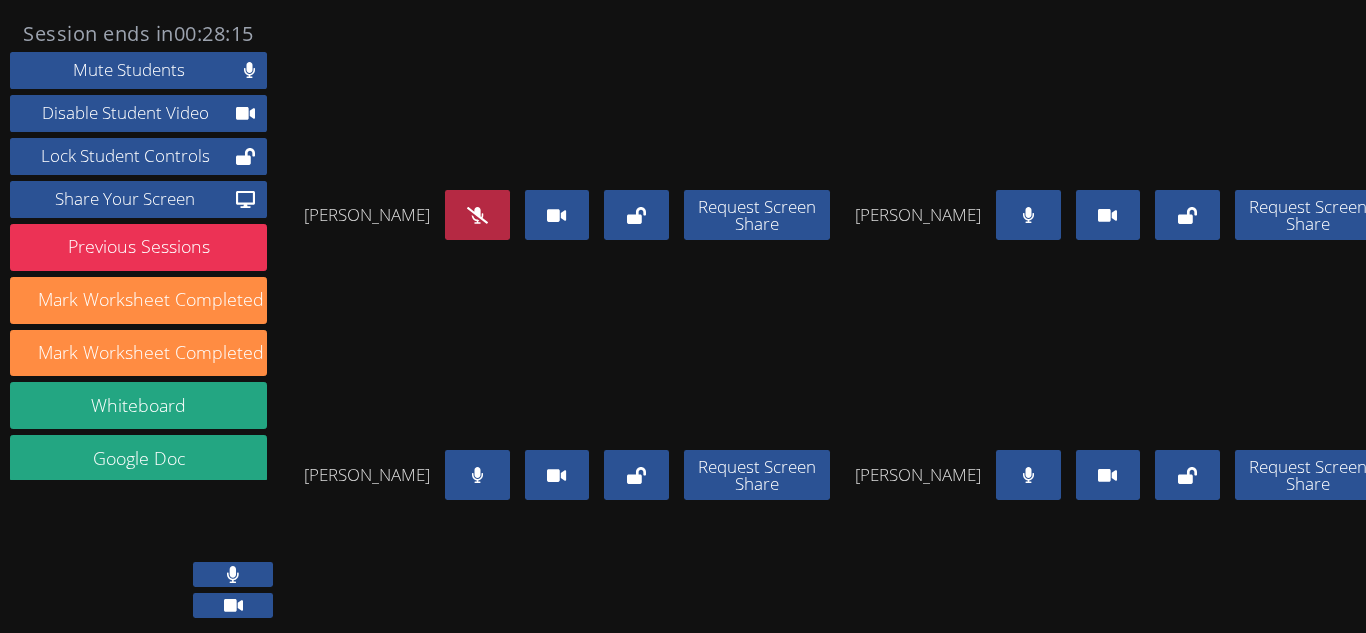 scroll, scrollTop: 165, scrollLeft: 0, axis: vertical 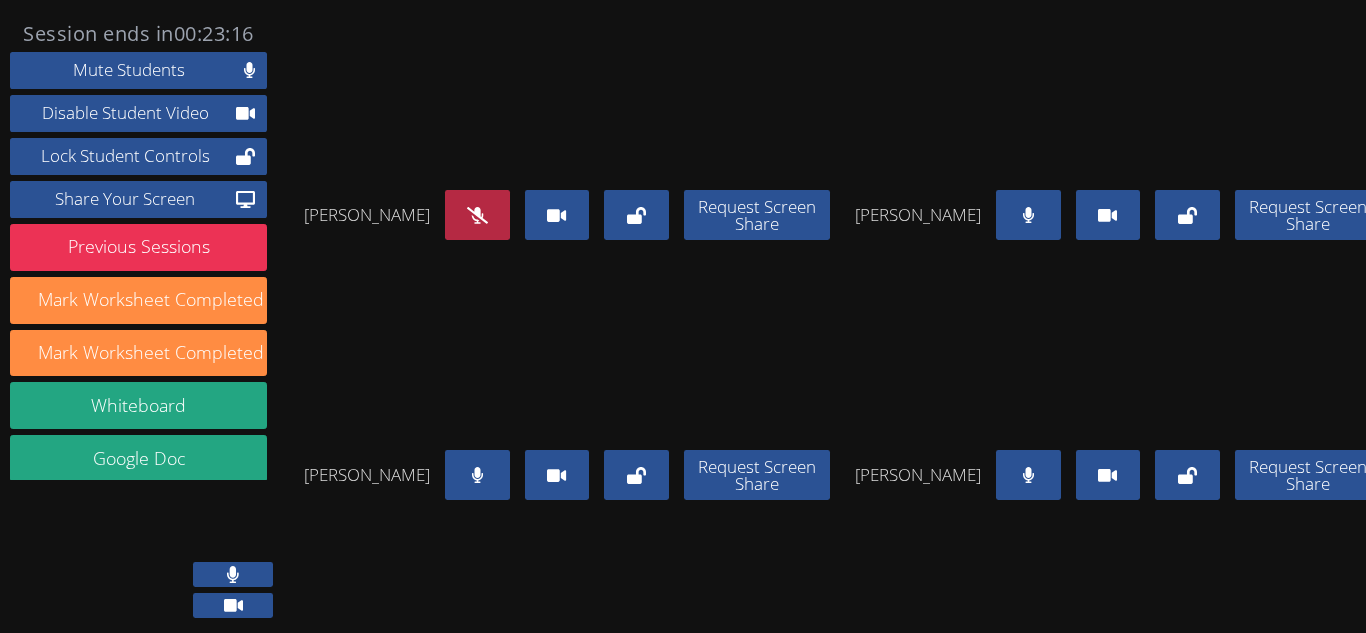 click at bounding box center [477, 215] 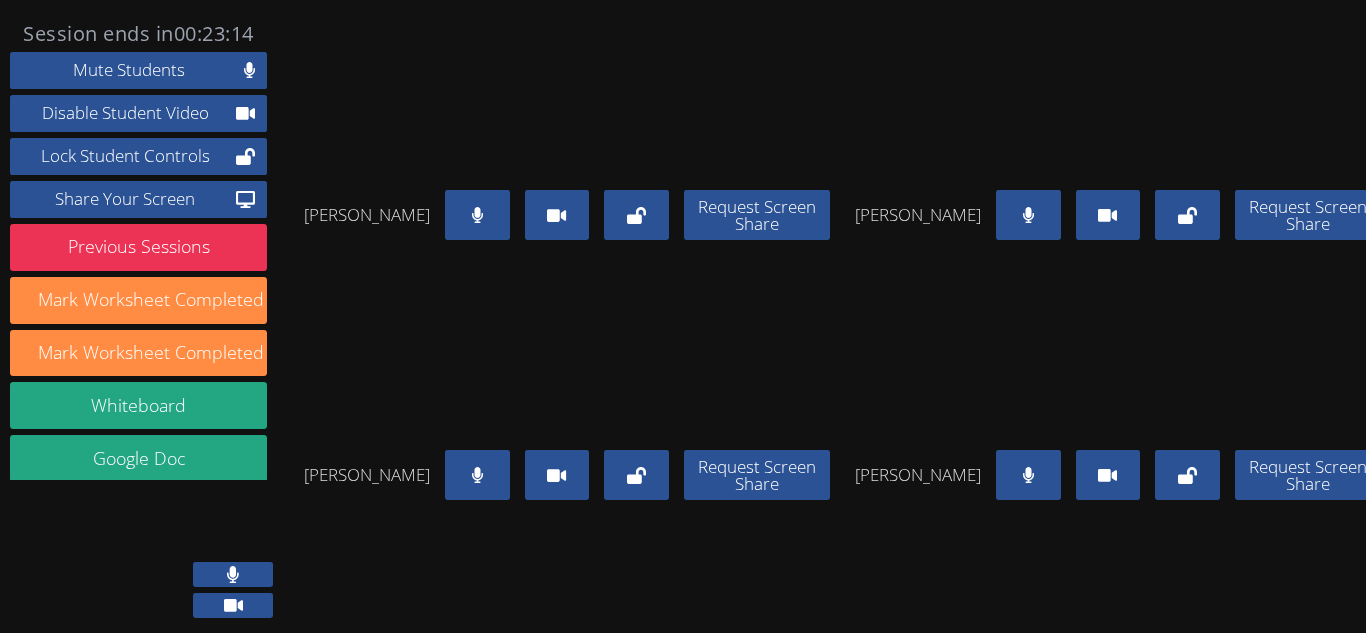scroll, scrollTop: 13, scrollLeft: 0, axis: vertical 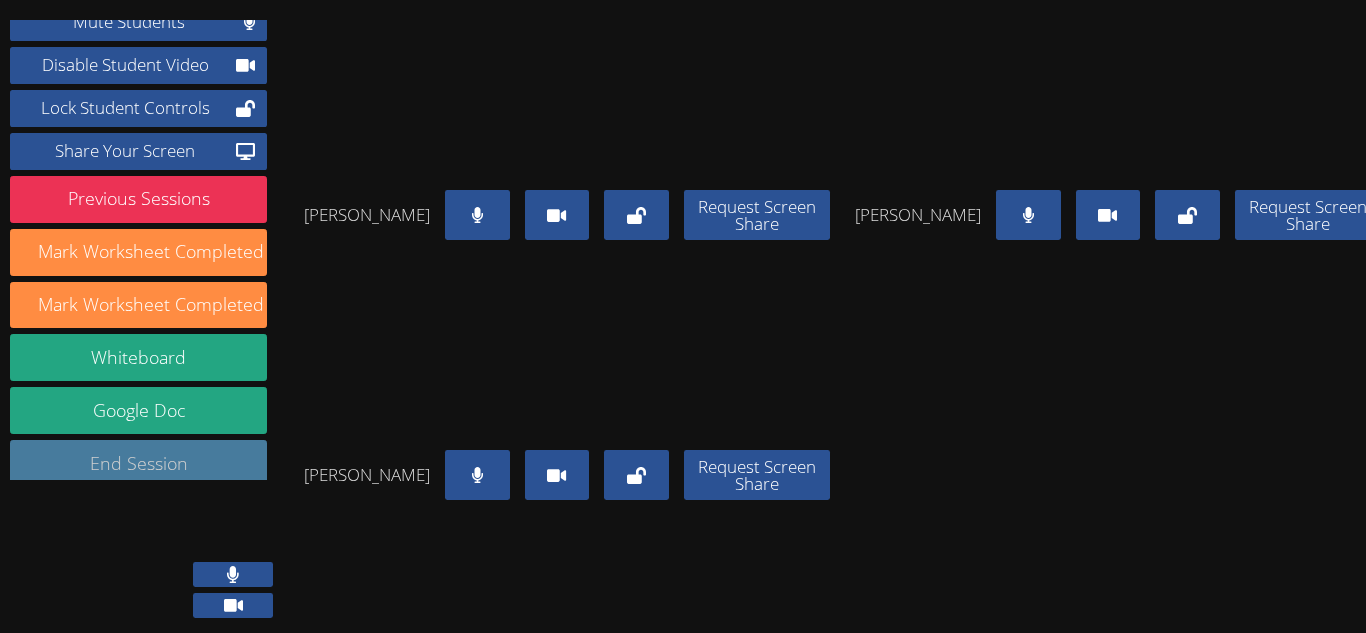 click on "End Session" at bounding box center [138, 463] 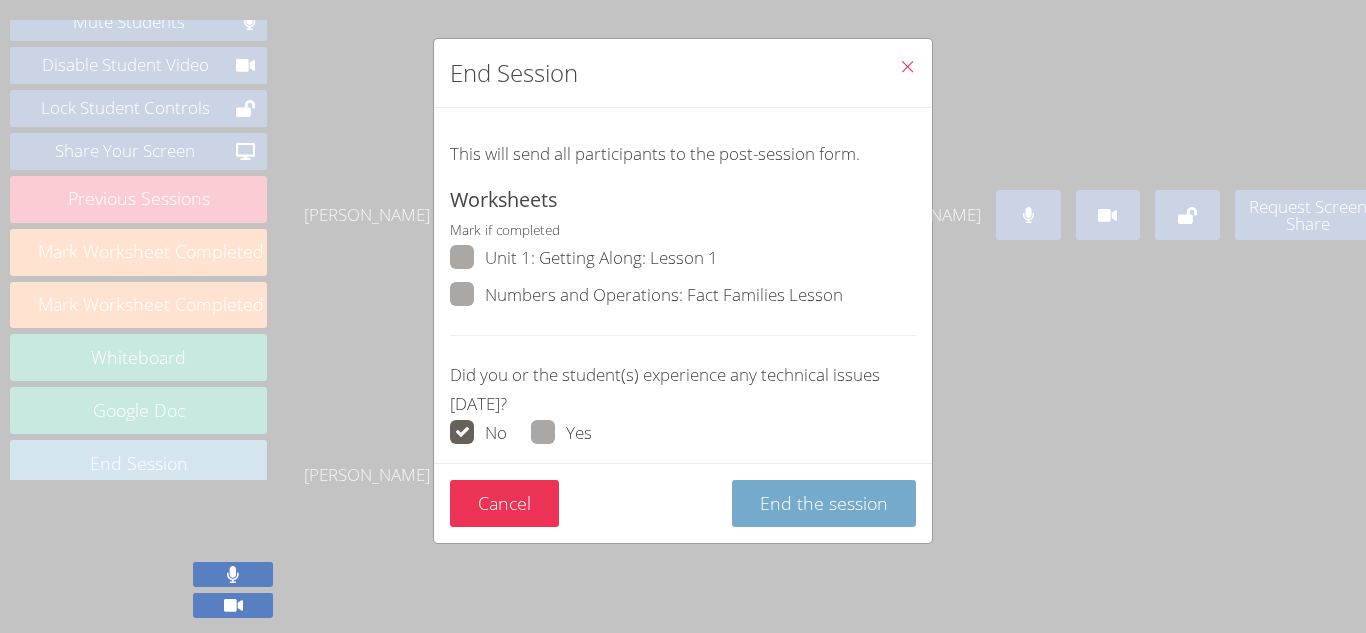 click on "End the session" at bounding box center (824, 503) 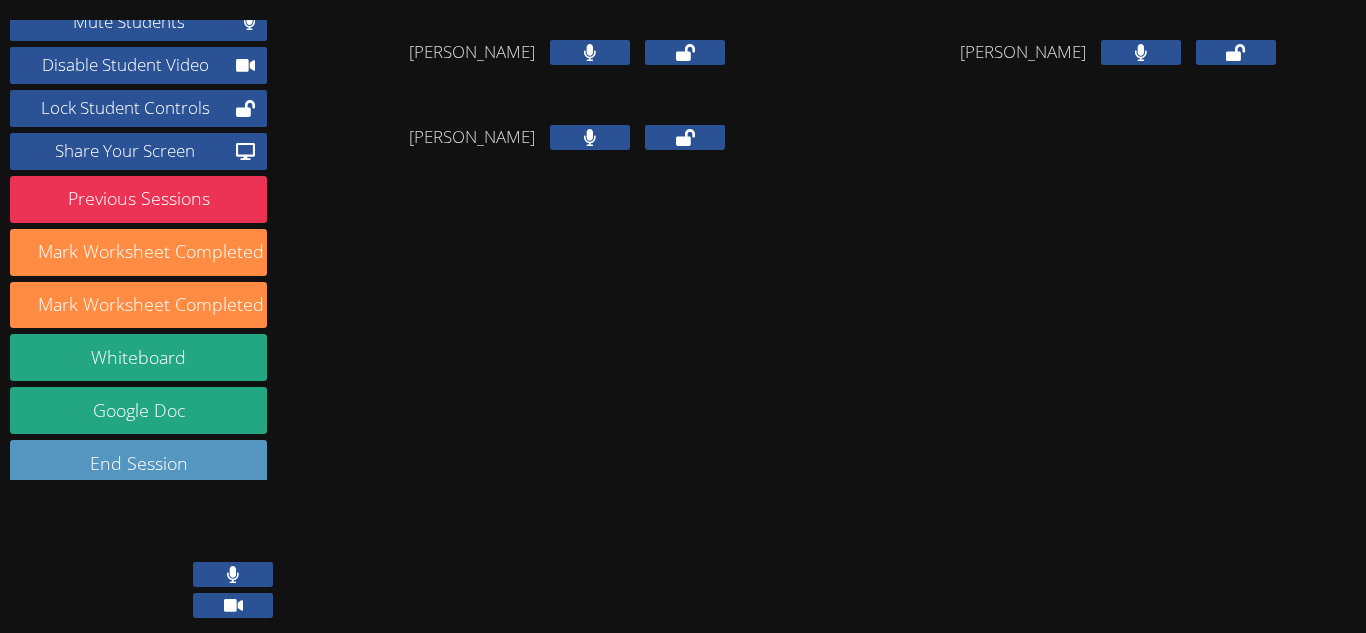 scroll, scrollTop: 0, scrollLeft: 0, axis: both 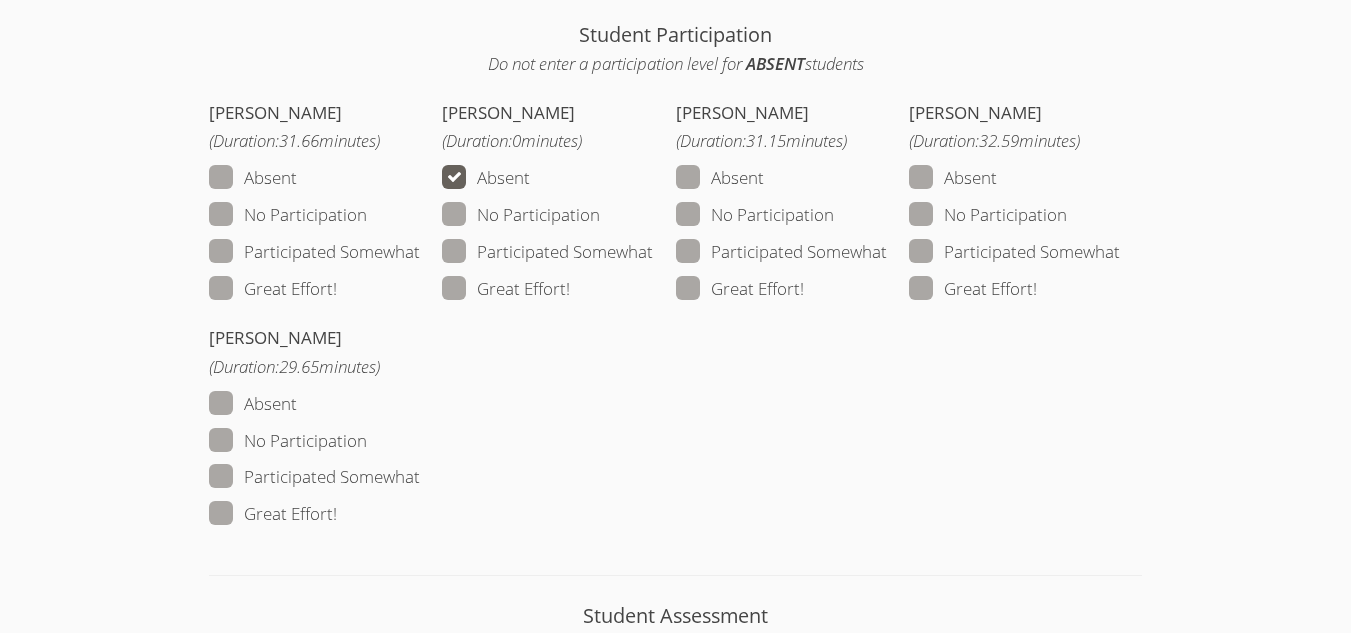 click at bounding box center [337, 288] 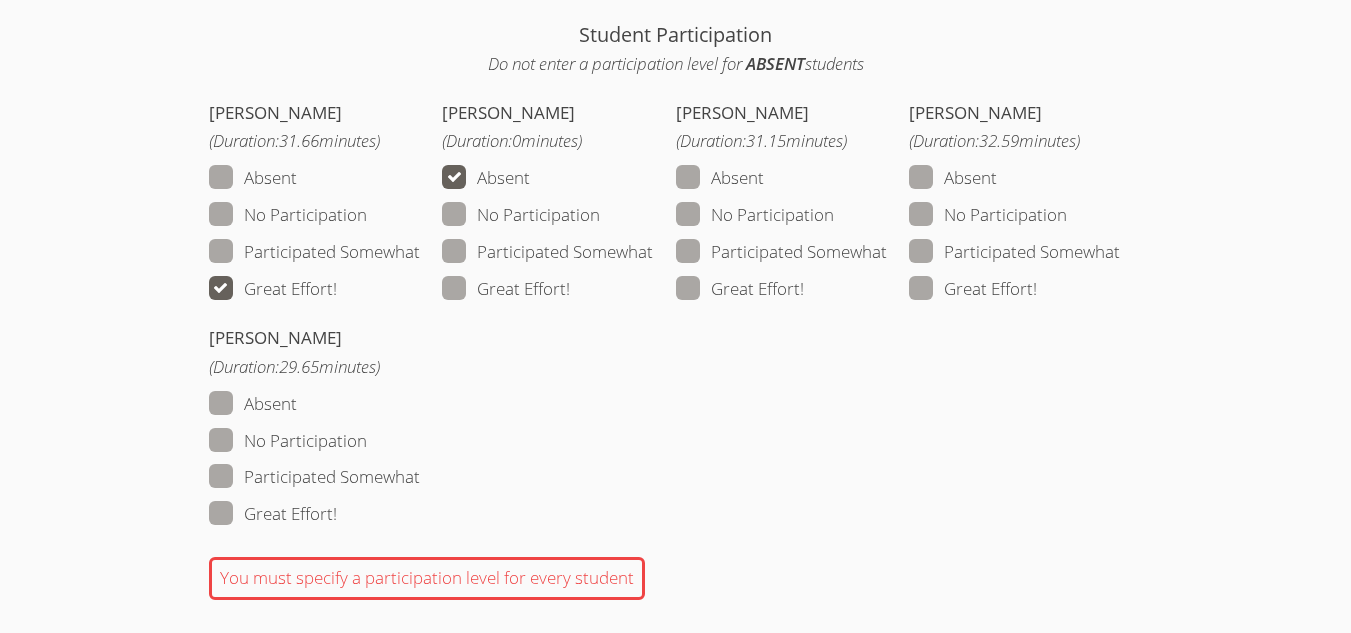 click on "Great Effort!" at bounding box center (740, 289) 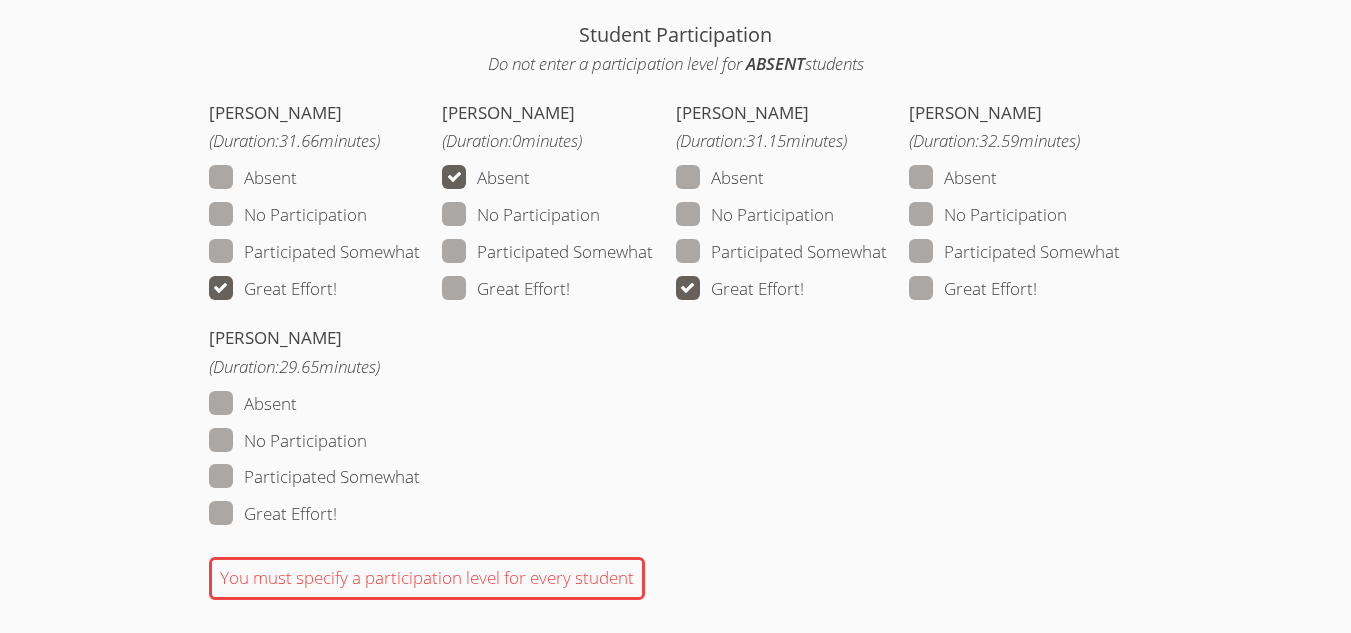 click on "Great Effort!" at bounding box center (973, 289) 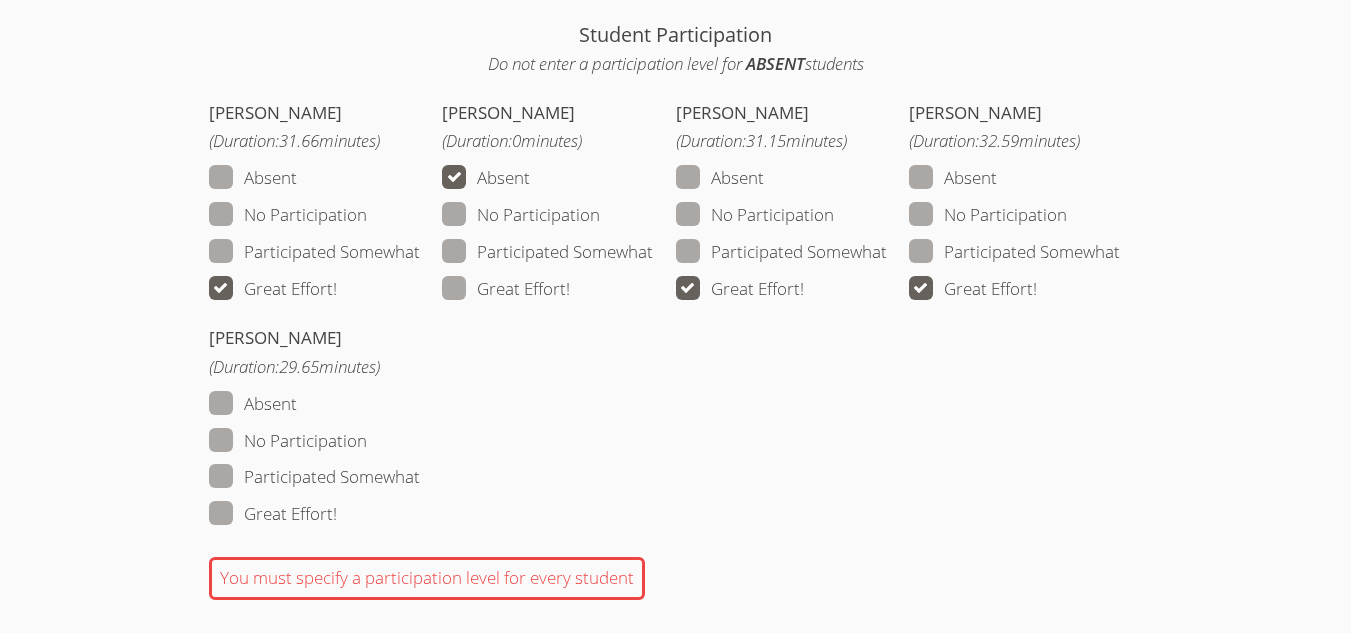 click on "Great Effort!" at bounding box center (273, 514) 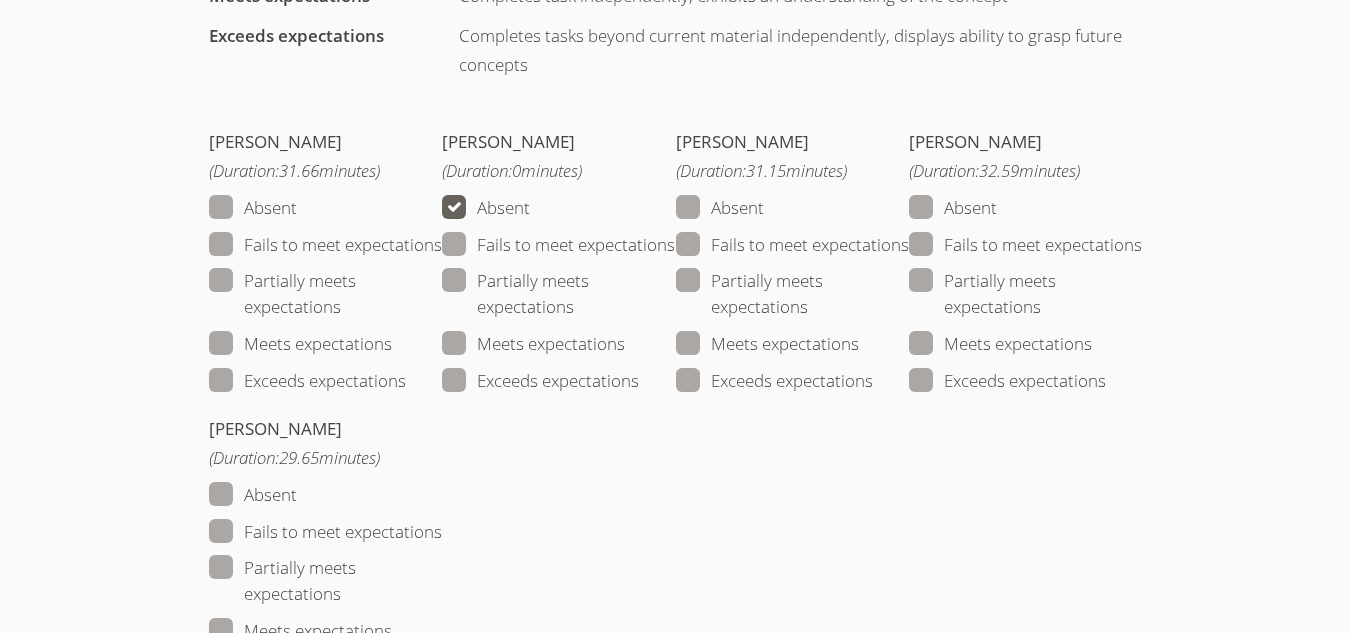 scroll, scrollTop: 2522, scrollLeft: 0, axis: vertical 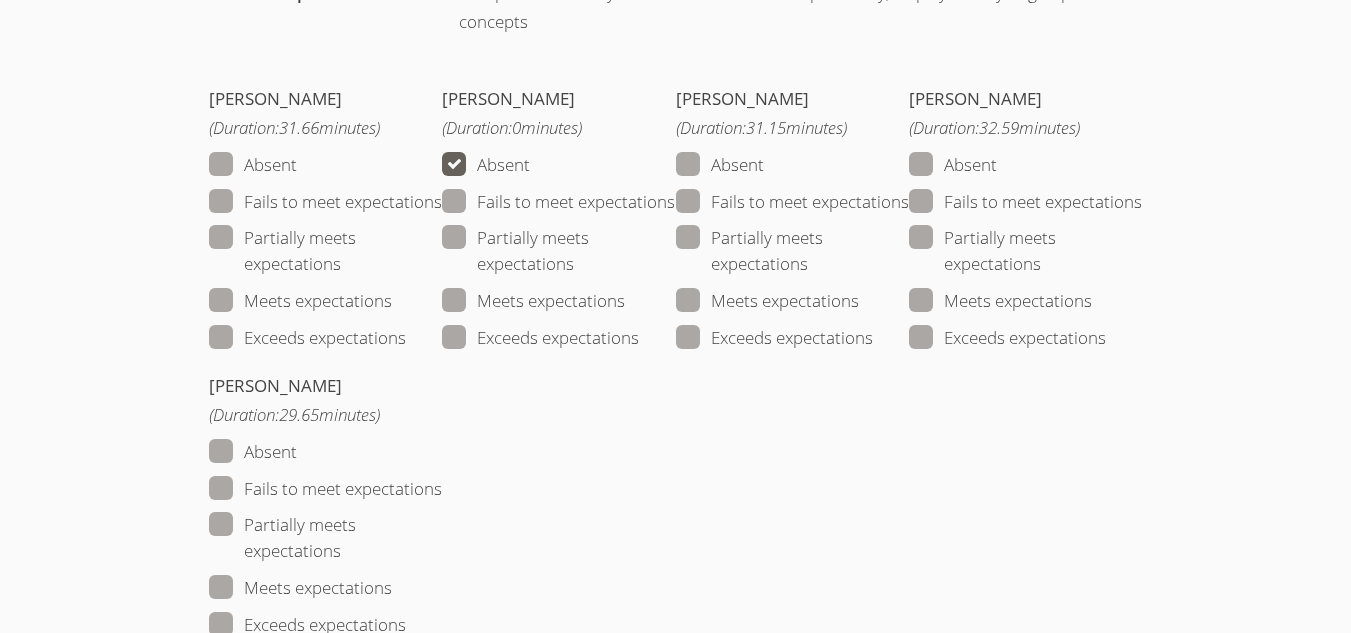 click on "Exceeds expectations" at bounding box center [307, 338] 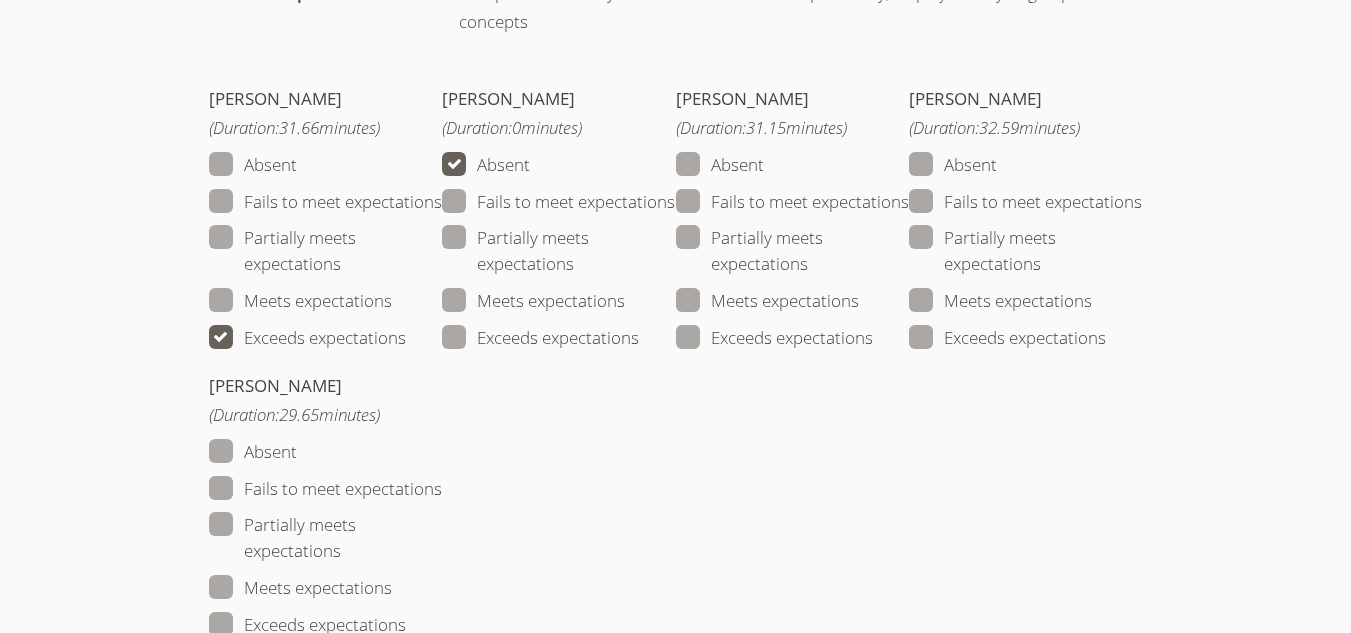 click on "Meets expectations" at bounding box center (767, 301) 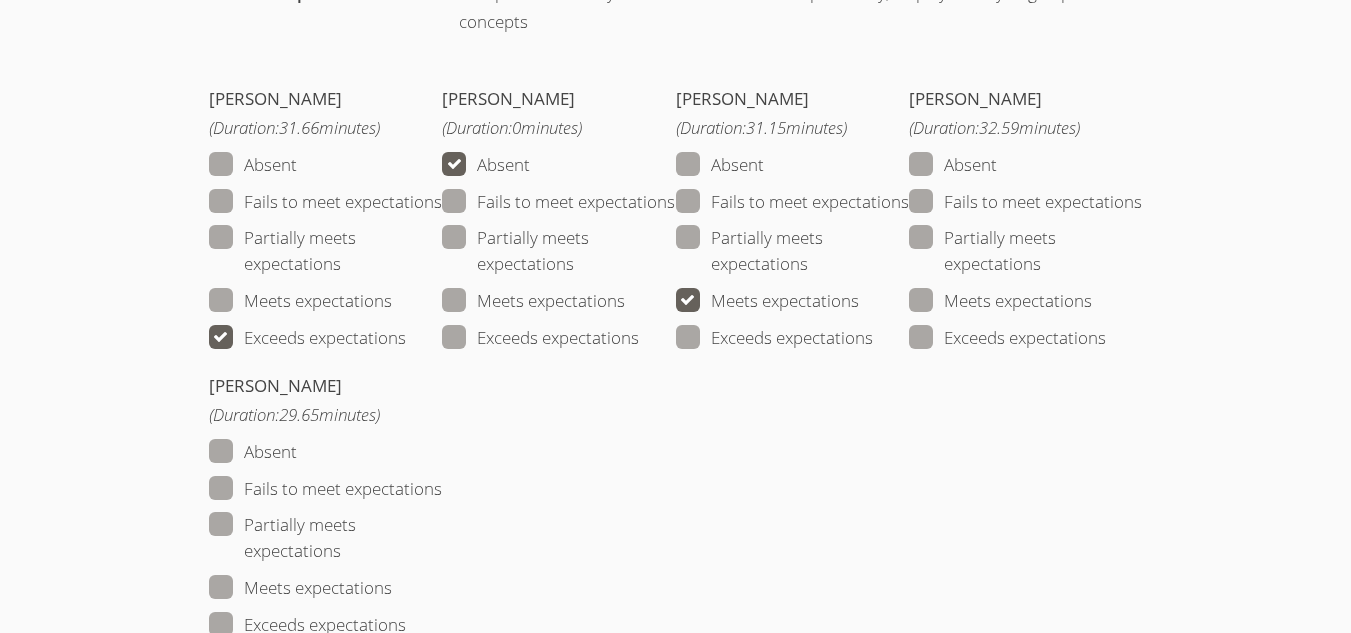 click on "Exceeds expectations" at bounding box center (1007, 338) 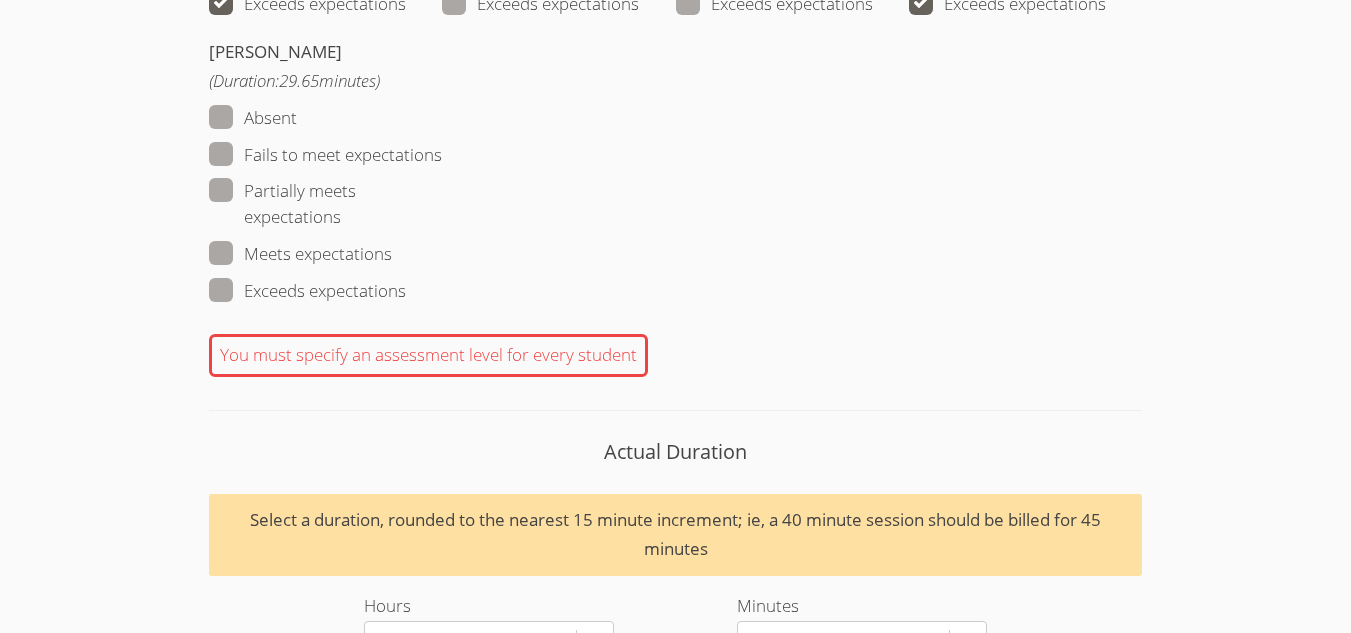 scroll, scrollTop: 2857, scrollLeft: 0, axis: vertical 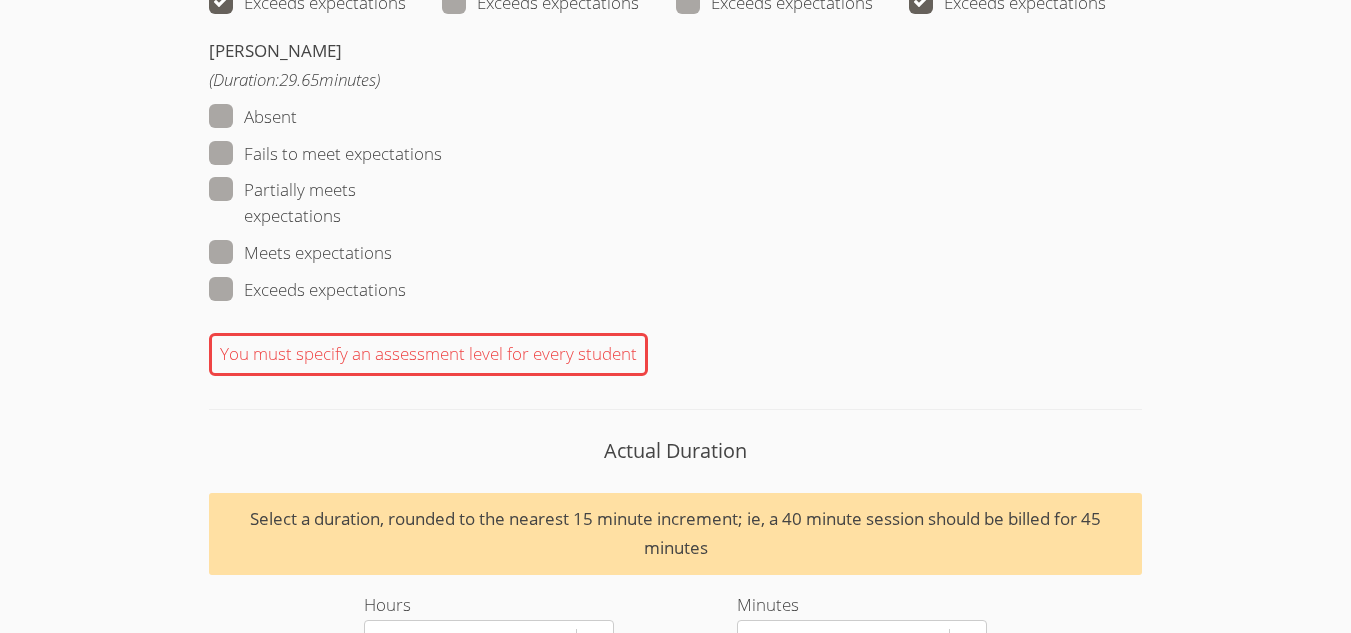 click on "Exceeds expectations" at bounding box center (307, 290) 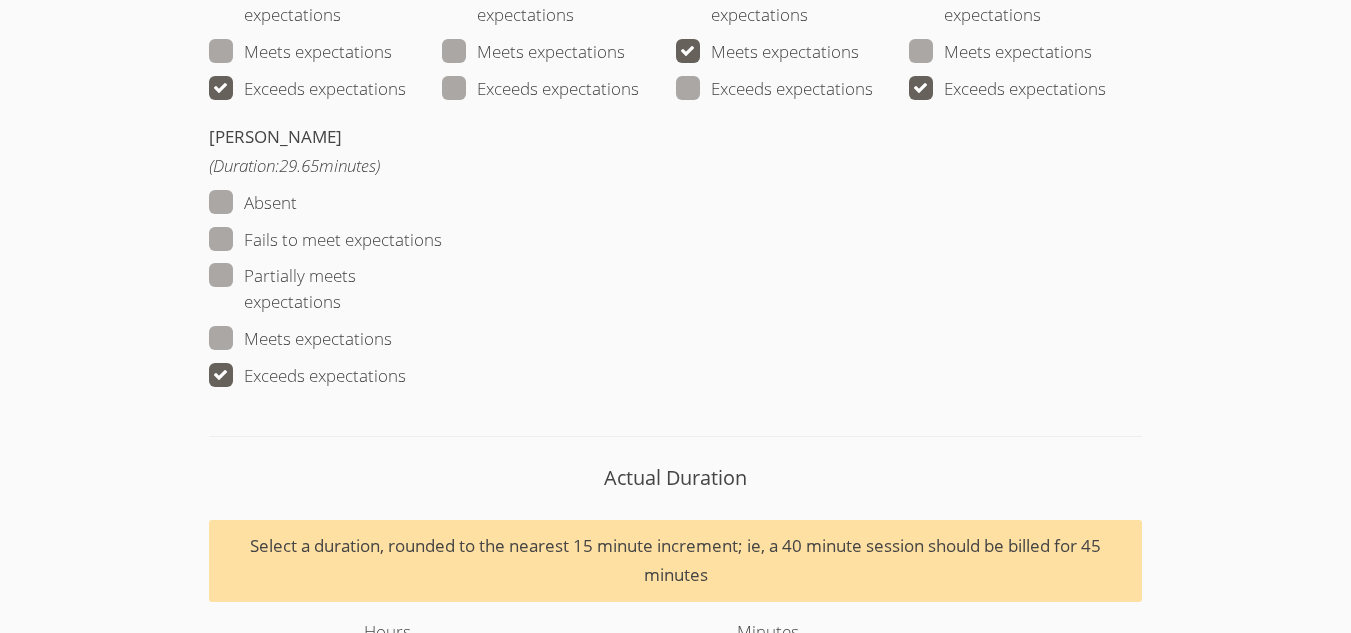 scroll, scrollTop: 2768, scrollLeft: 0, axis: vertical 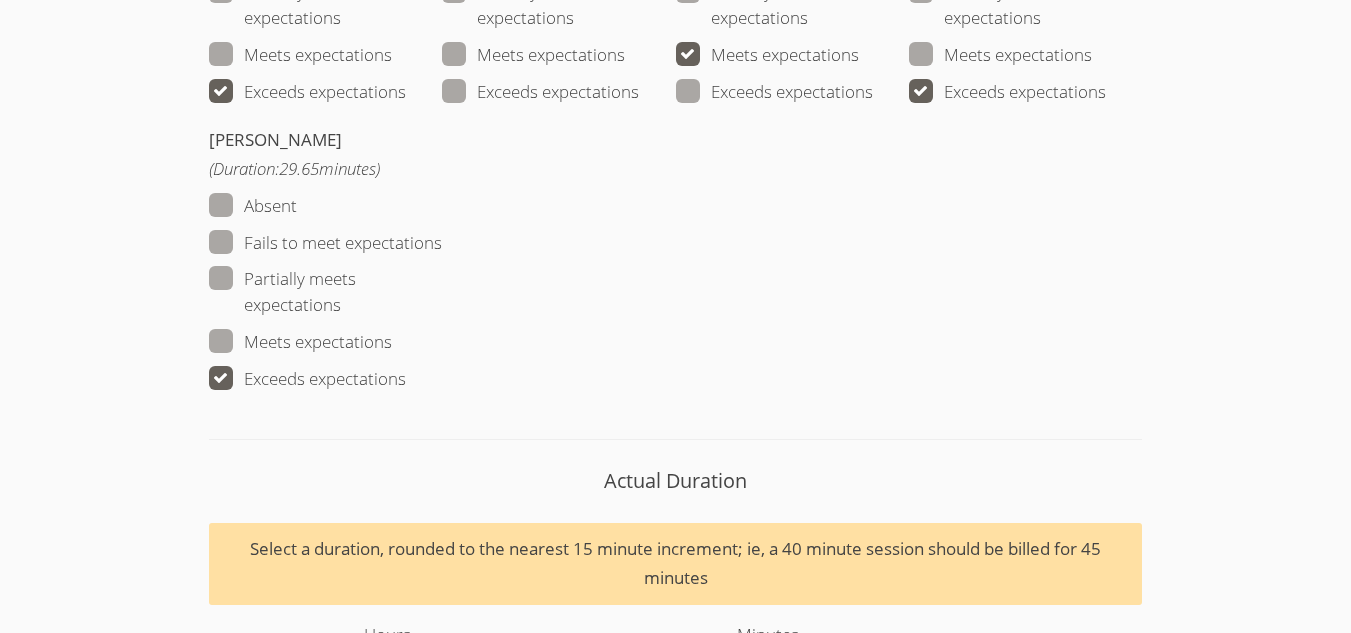 click on "Meets expectations" at bounding box center (300, 342) 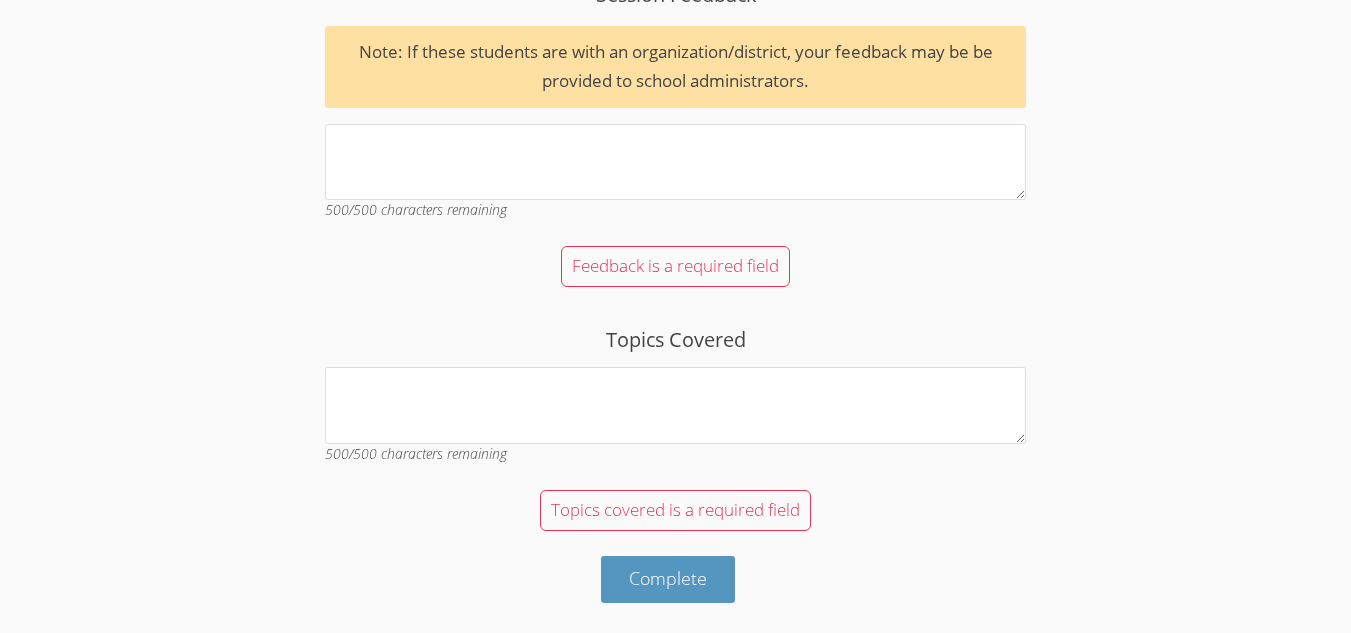 scroll, scrollTop: 3601, scrollLeft: 0, axis: vertical 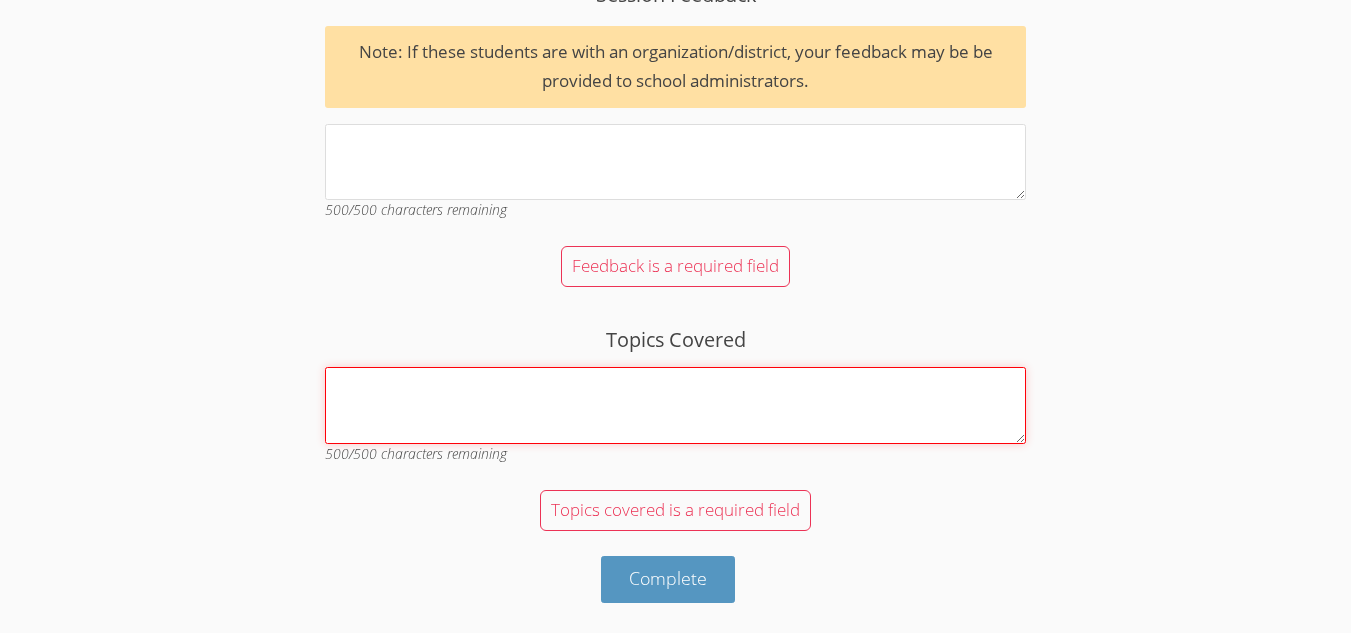 click on "Topics Covered" at bounding box center (675, 405) 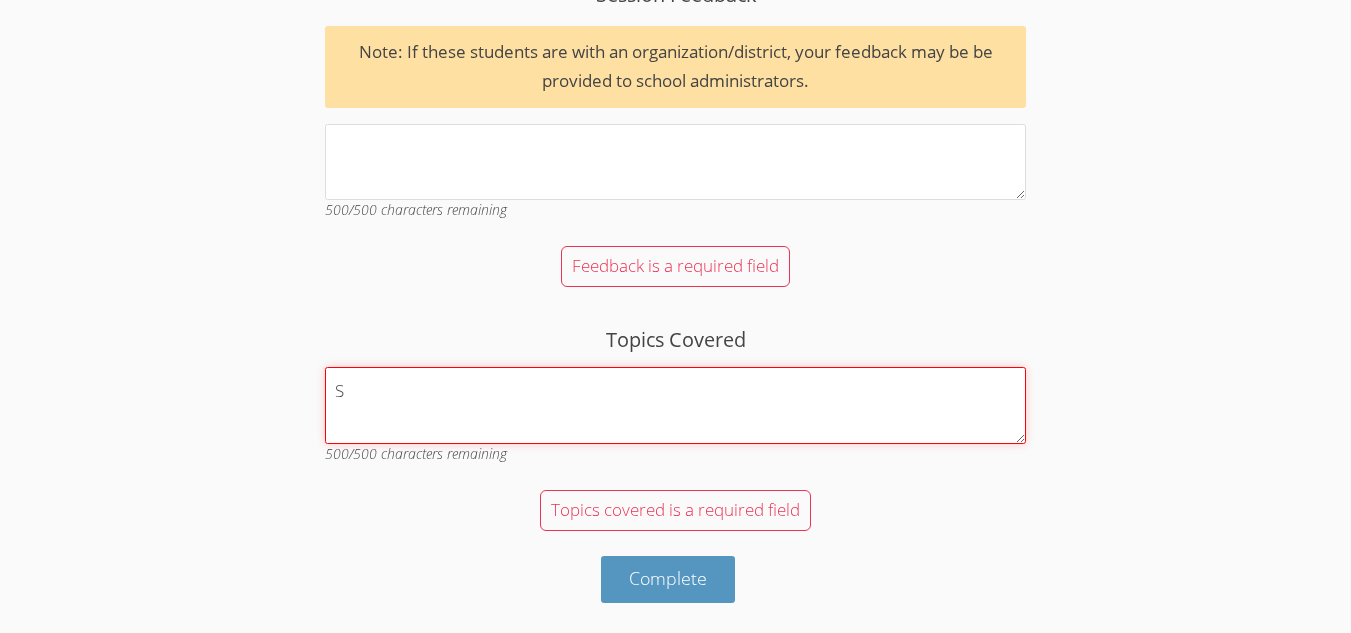 scroll, scrollTop: 3547, scrollLeft: 0, axis: vertical 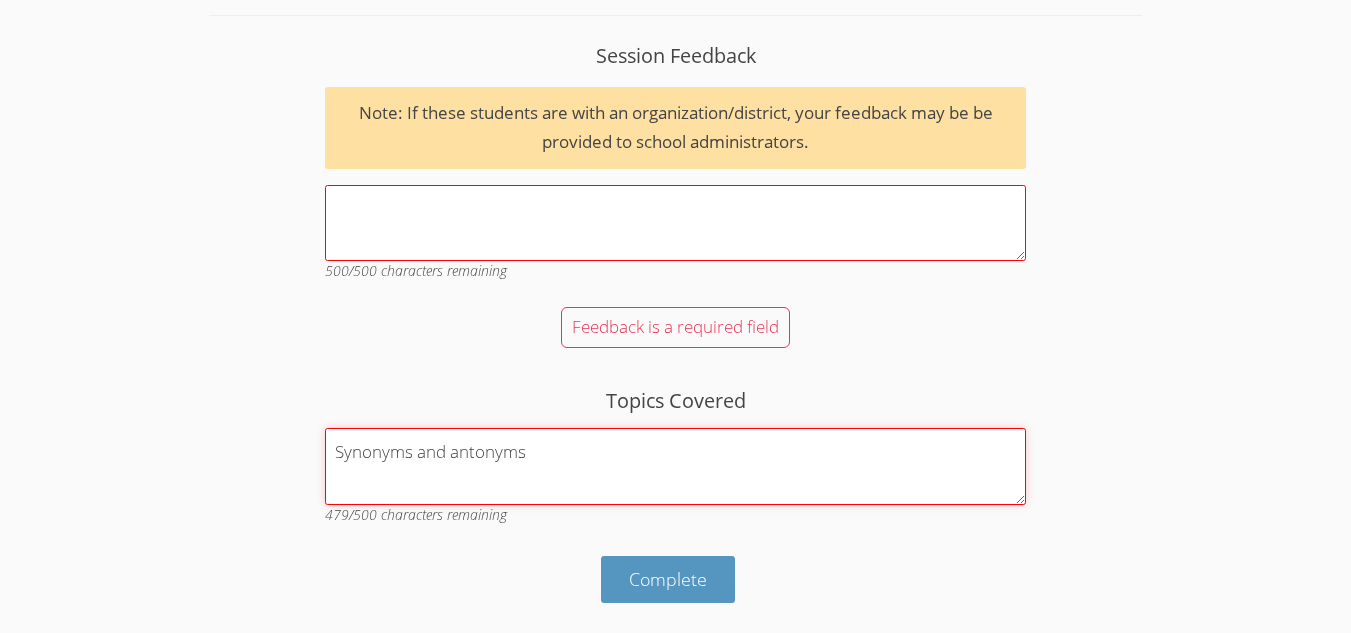 type on "Synonyms and antonyms" 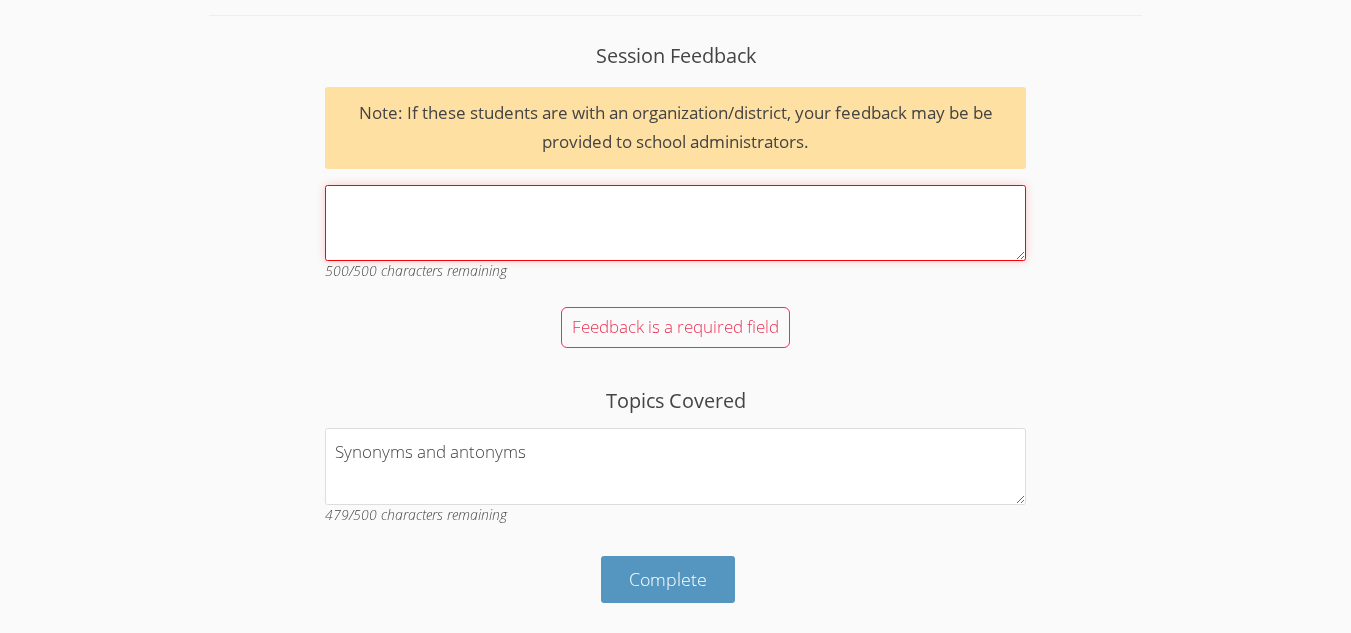 click on "Session Feedback Note: If these students are with an organization/district, your feedback may be be provided to school administrators. 500 /500 characters remaining" at bounding box center [675, 223] 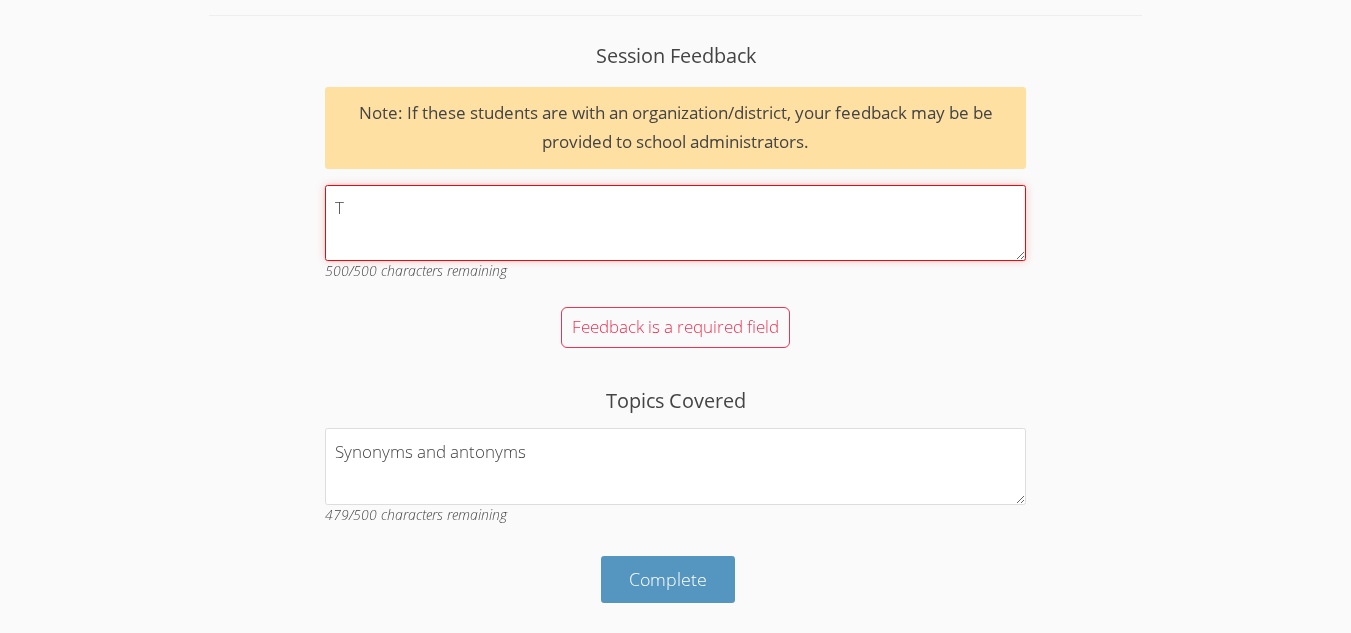 scroll, scrollTop: 3486, scrollLeft: 0, axis: vertical 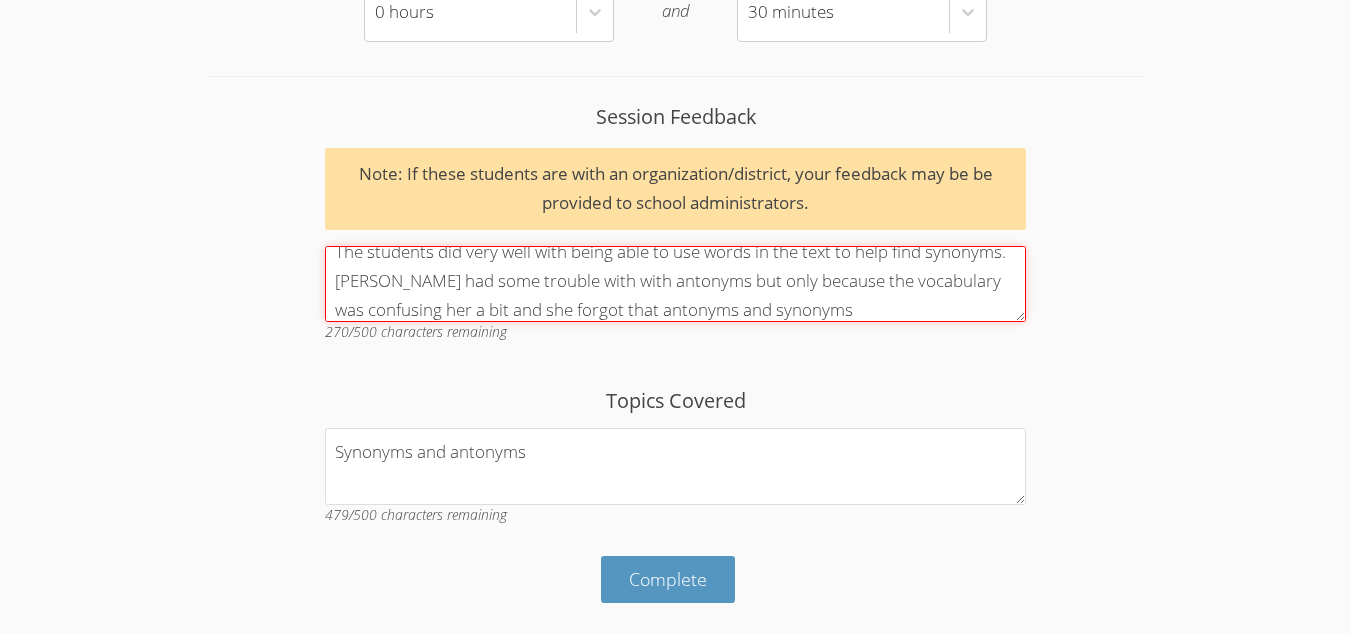 click on "The students did very well with being able to use words in the text to help find synonyms. Arya had some trouble with with antonyms but only because the vocabulary was confusing her a bit and she forgot that antonyms and synonyms" at bounding box center (675, 284) 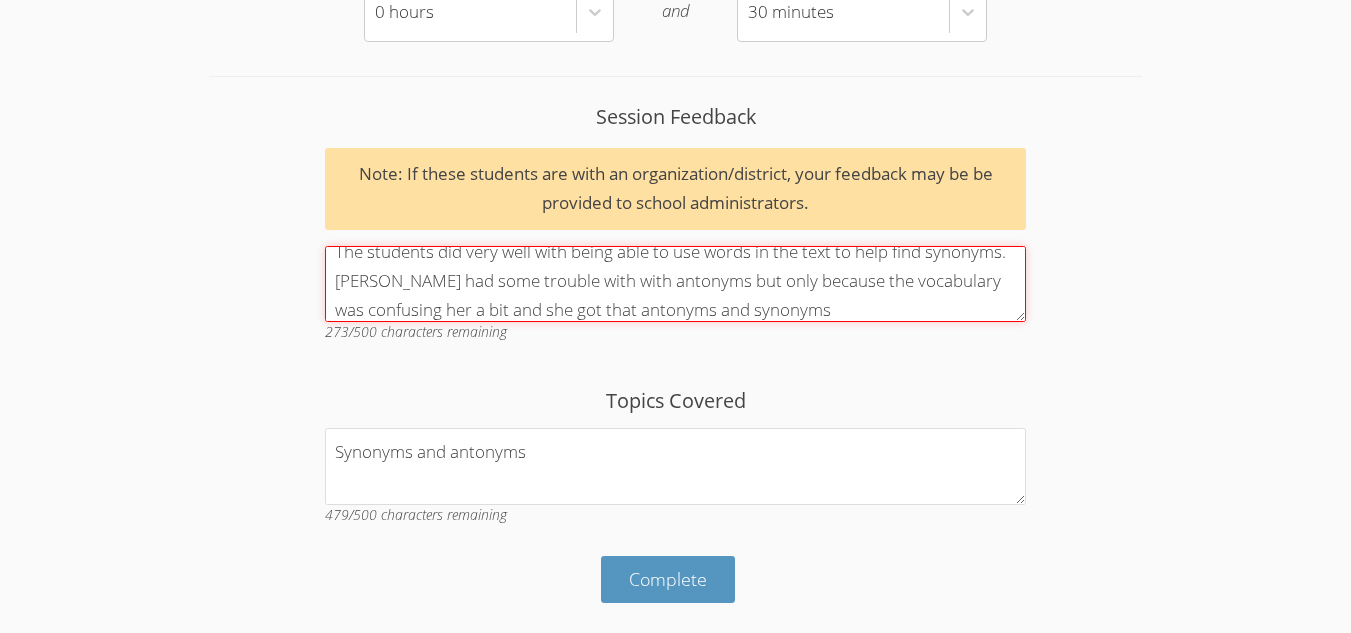 click on "The students did very well with being able to use words in the text to help find synonyms. Arya had some trouble with with antonyms but only because the vocabulary was confusing her a bit and she got that antonyms and synonyms" at bounding box center (675, 284) 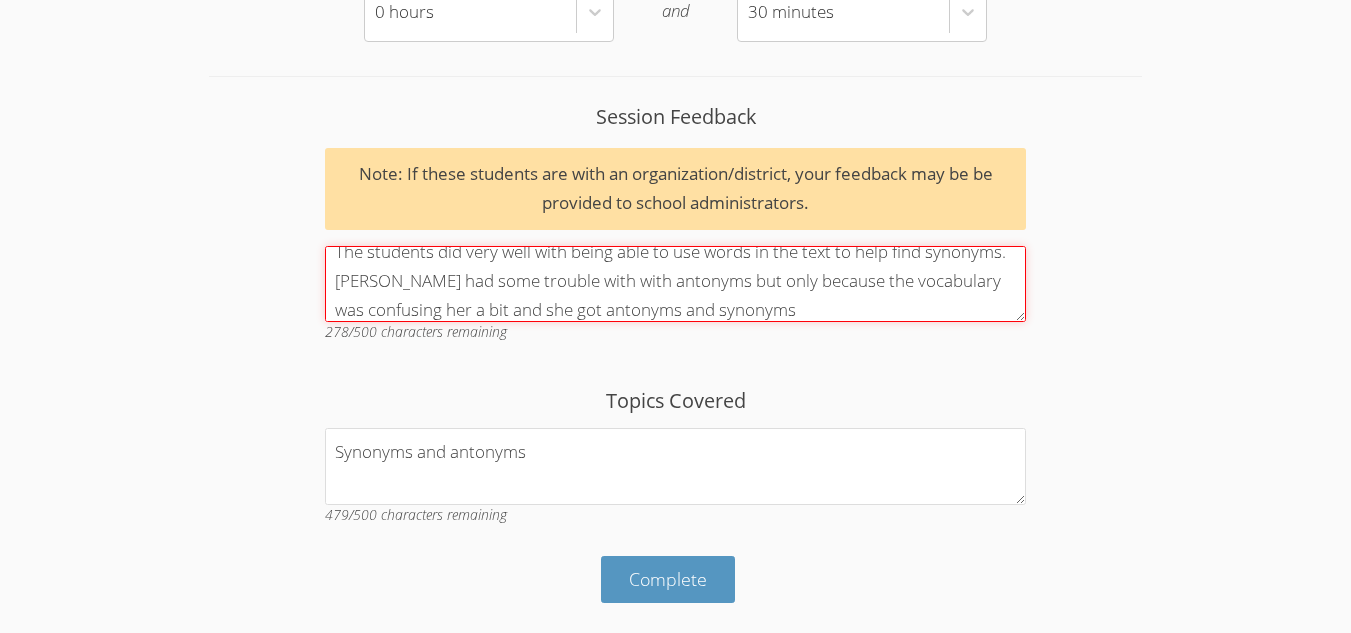 click on "The students did very well with being able to use words in the text to help find synonyms. Arya had some trouble with with antonyms but only because the vocabulary was confusing her a bit and she got antonyms and synonyms" at bounding box center [675, 284] 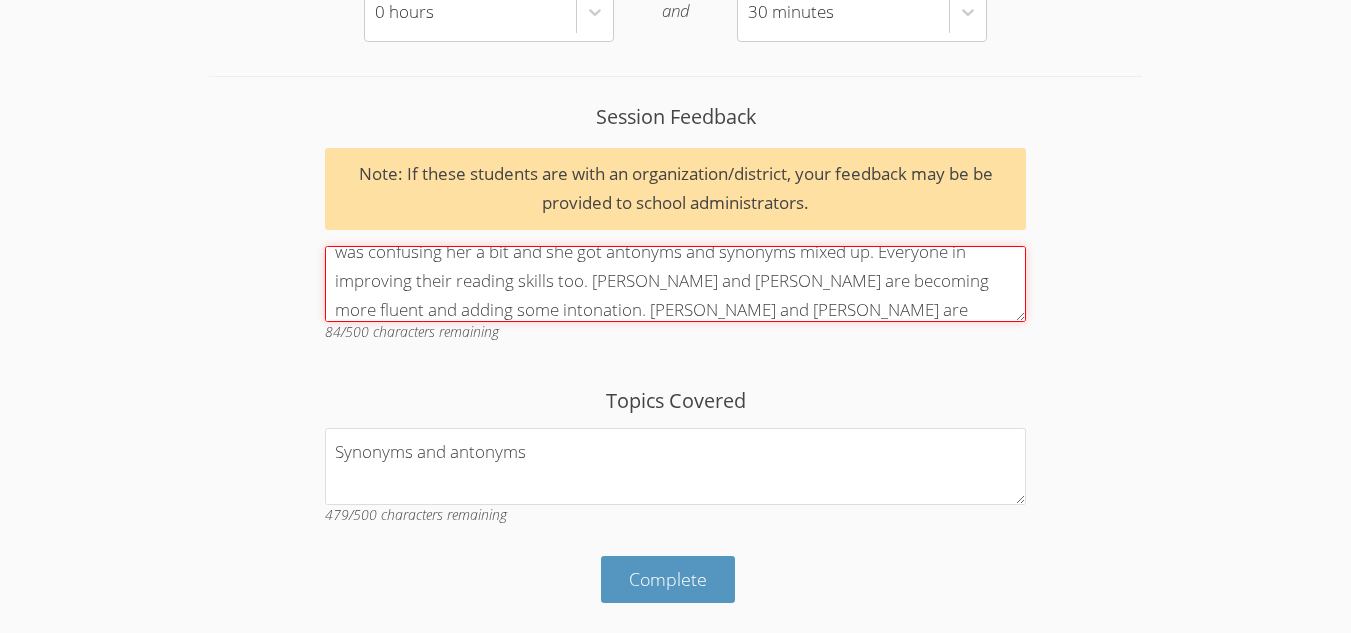 scroll, scrollTop: 104, scrollLeft: 0, axis: vertical 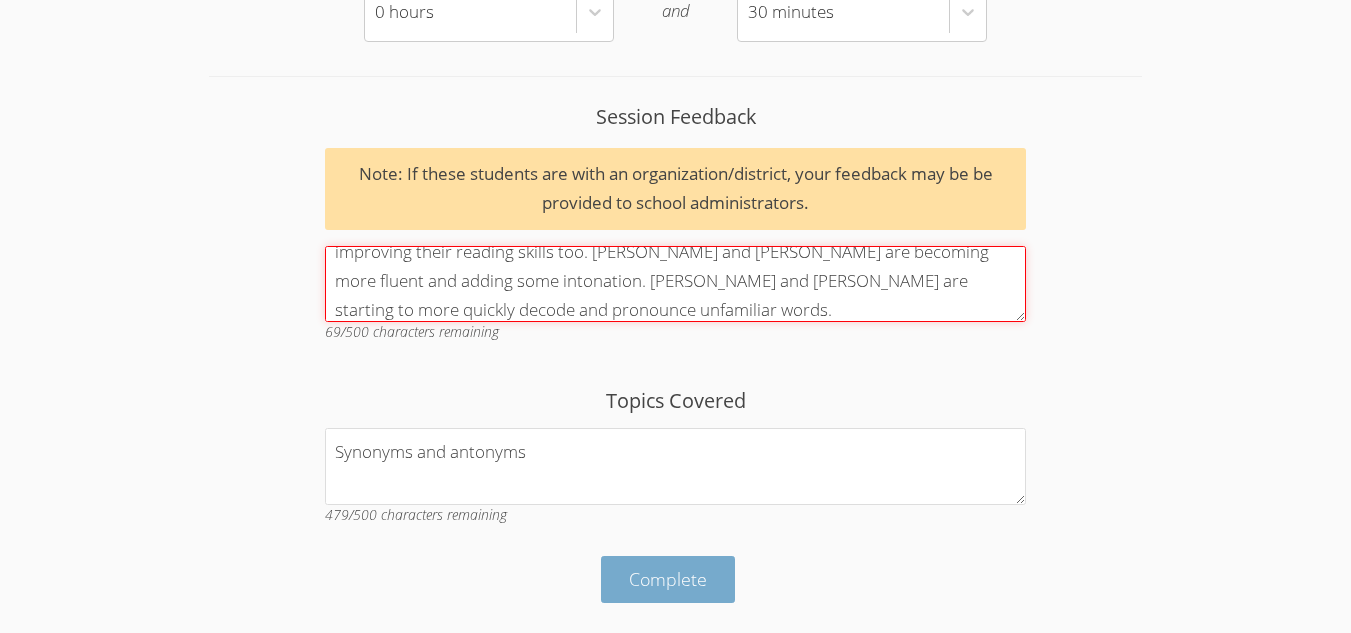 type on "The students did very well with being able to use words in the text to help find synonyms. Arya had some trouble with with antonyms but only because the vocabulary was confusing her a bit and she got antonyms and synonyms mixed up. Everyone in improving their reading skills too. Katie and Kayla are becoming more fluent and adding some intonation. Lucas and Arya are starting to more quickly decode and pronounce unfamiliar words." 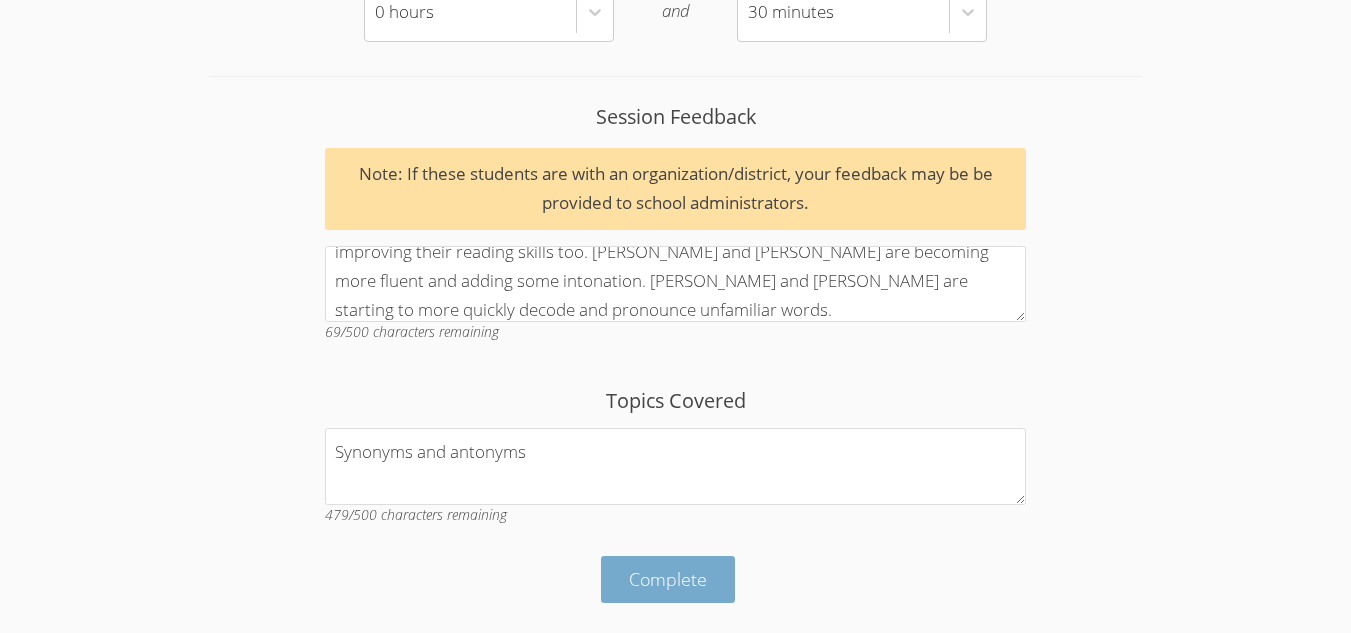 click on "Complete" at bounding box center (668, 579) 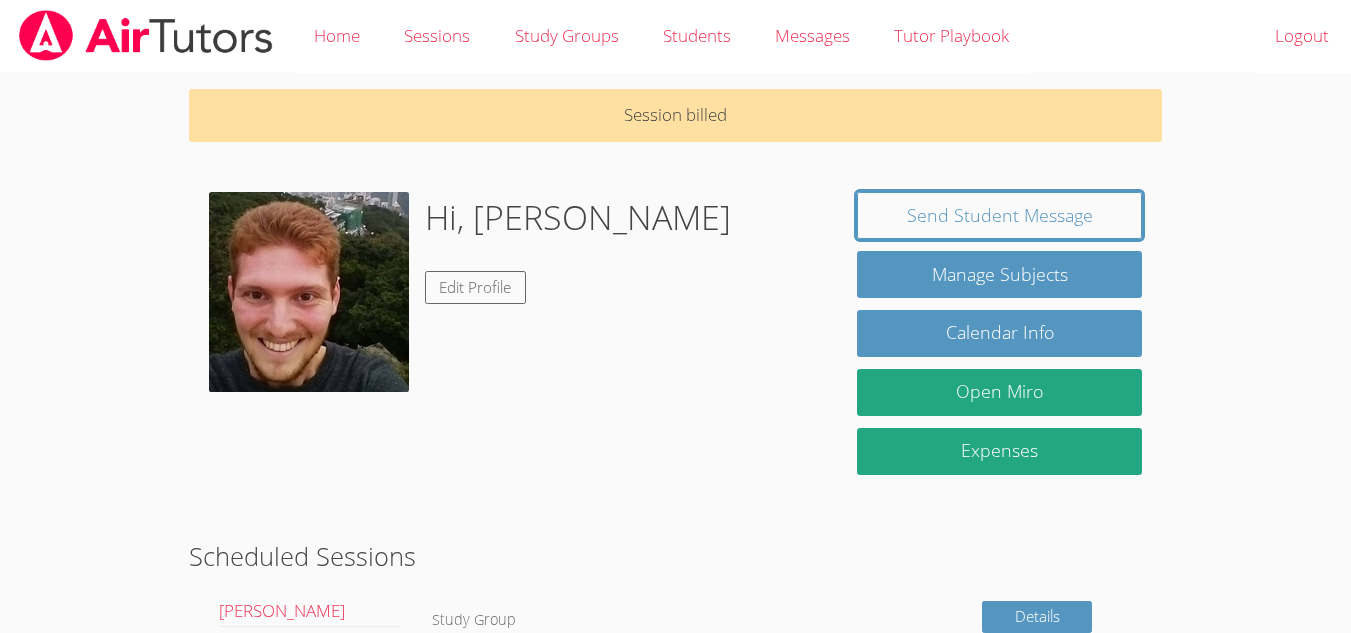 scroll, scrollTop: 0, scrollLeft: 0, axis: both 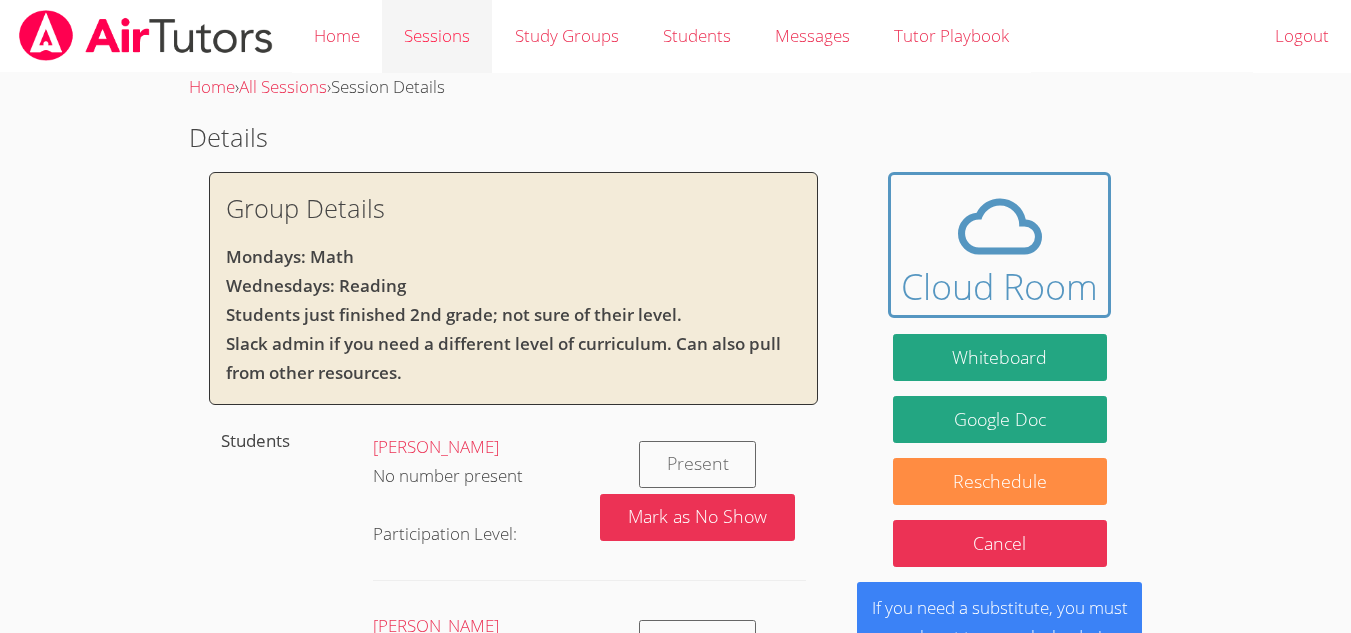 click on "Sessions" at bounding box center [437, 36] 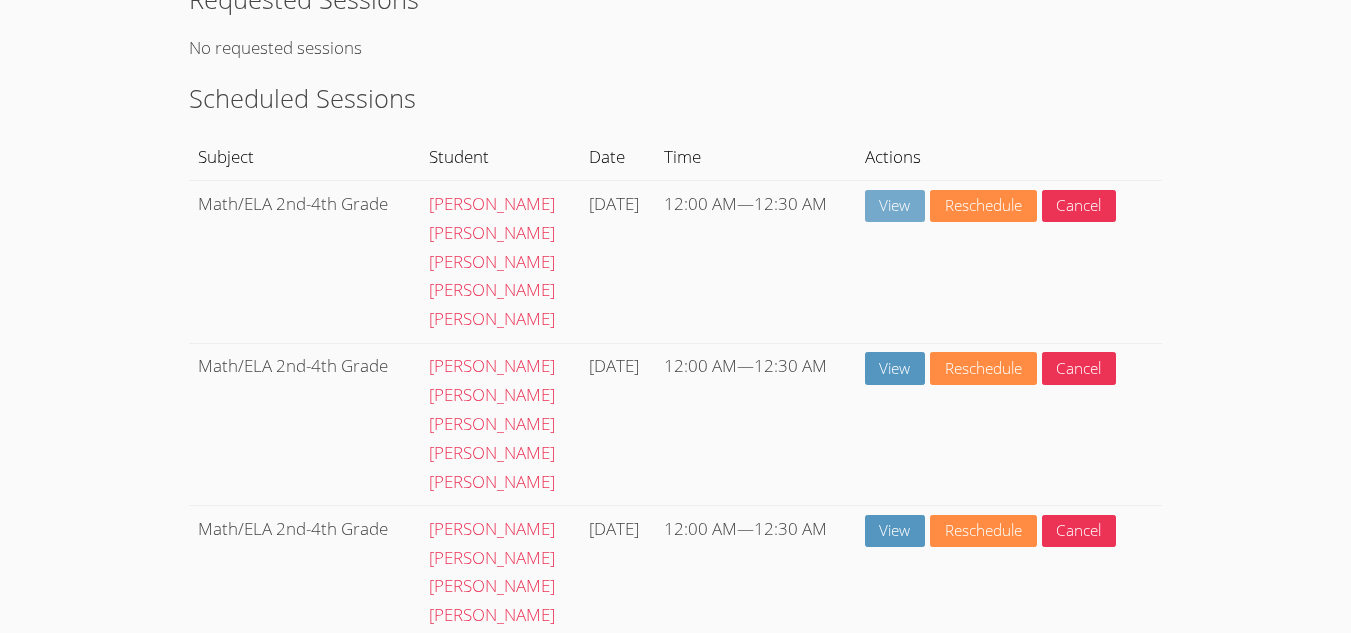 scroll, scrollTop: 137, scrollLeft: 0, axis: vertical 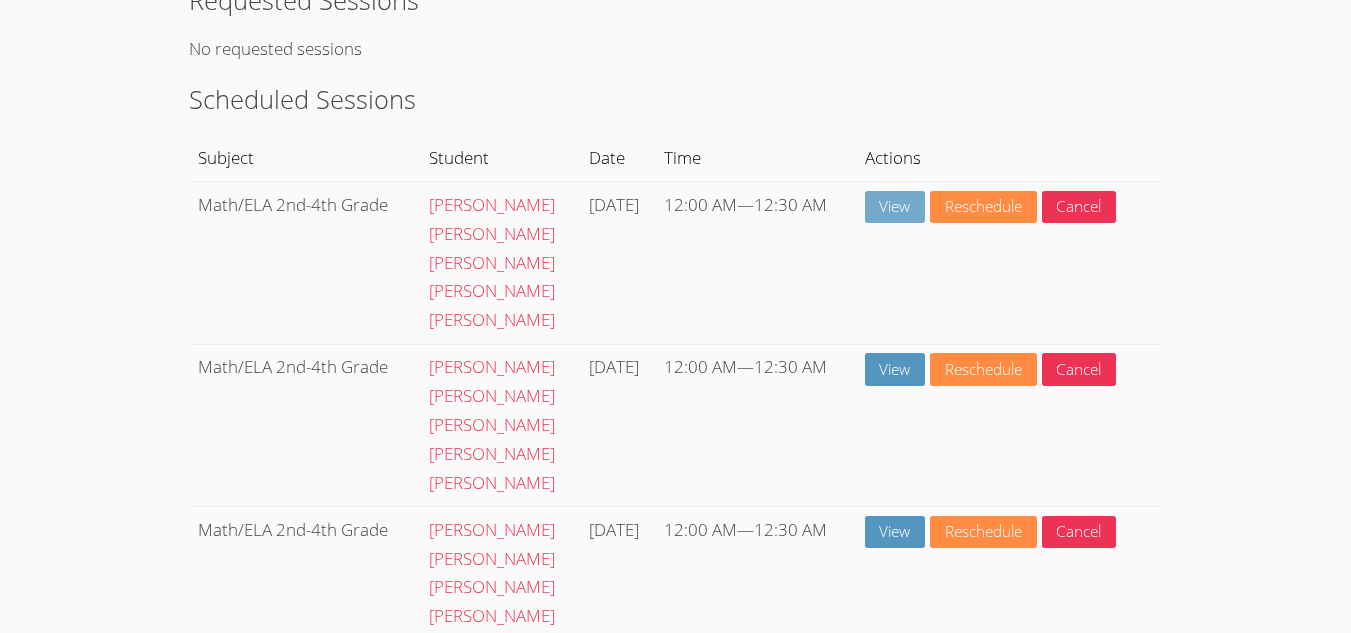 click on "View" at bounding box center (895, 207) 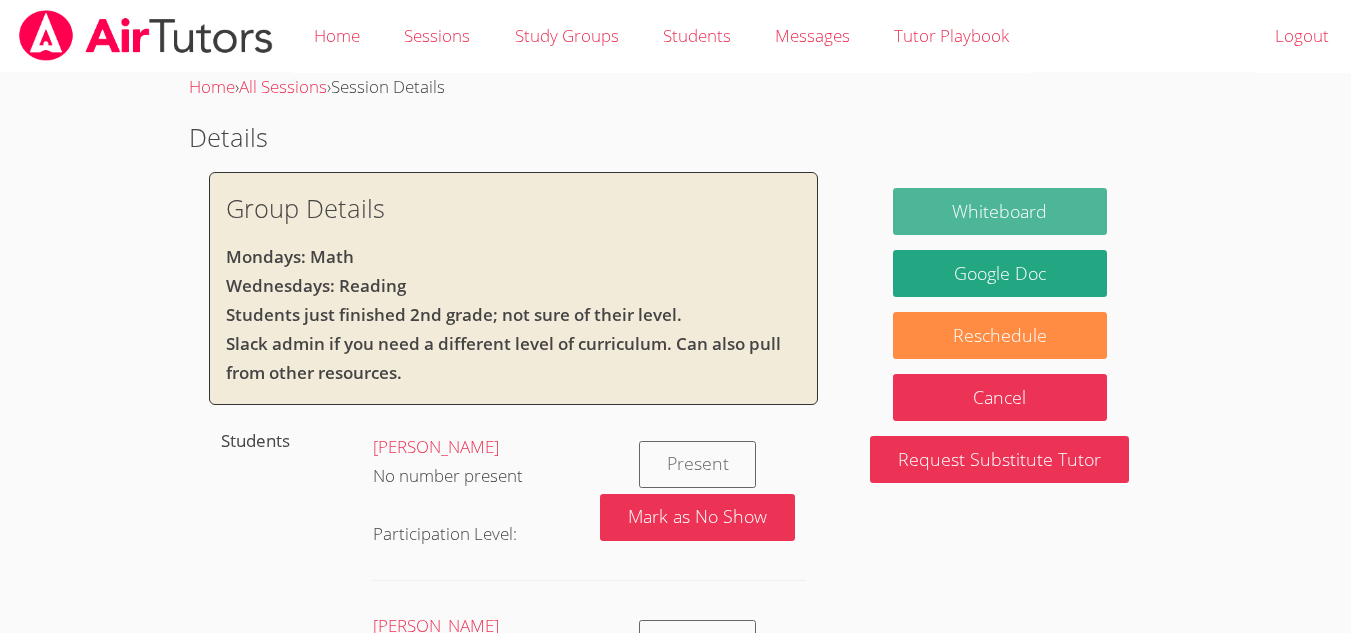 click on "Whiteboard" at bounding box center (1000, 211) 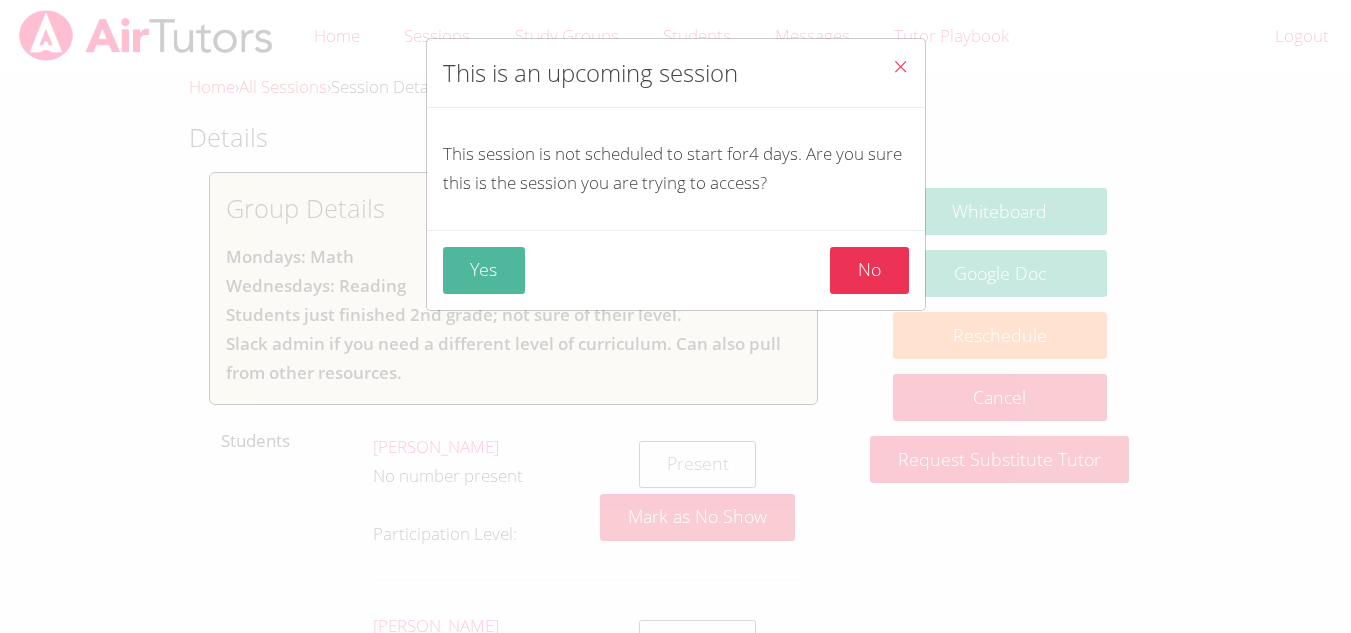 click on "Yes" at bounding box center (484, 270) 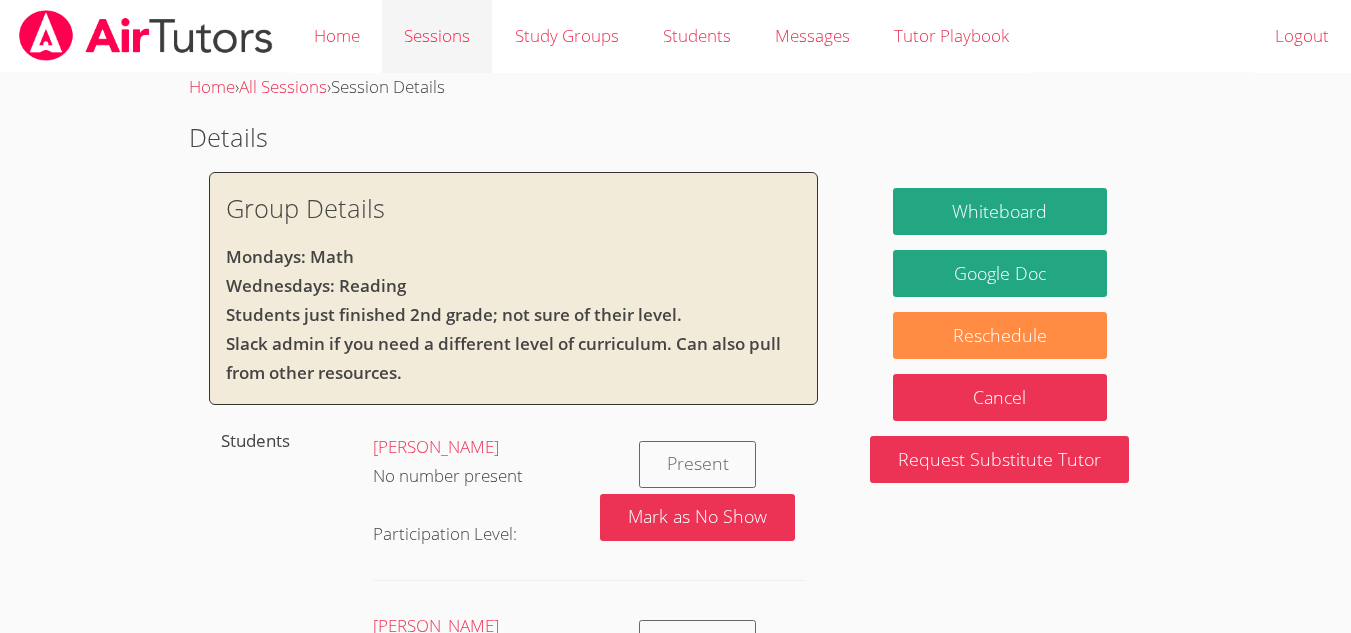 click on "Sessions" at bounding box center [437, 36] 